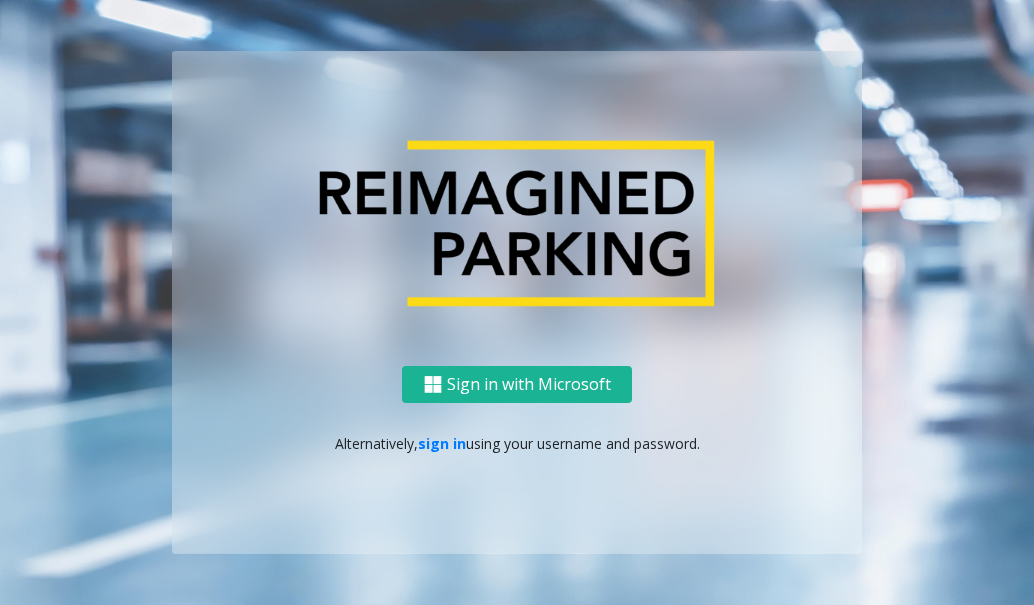 scroll, scrollTop: 0, scrollLeft: 0, axis: both 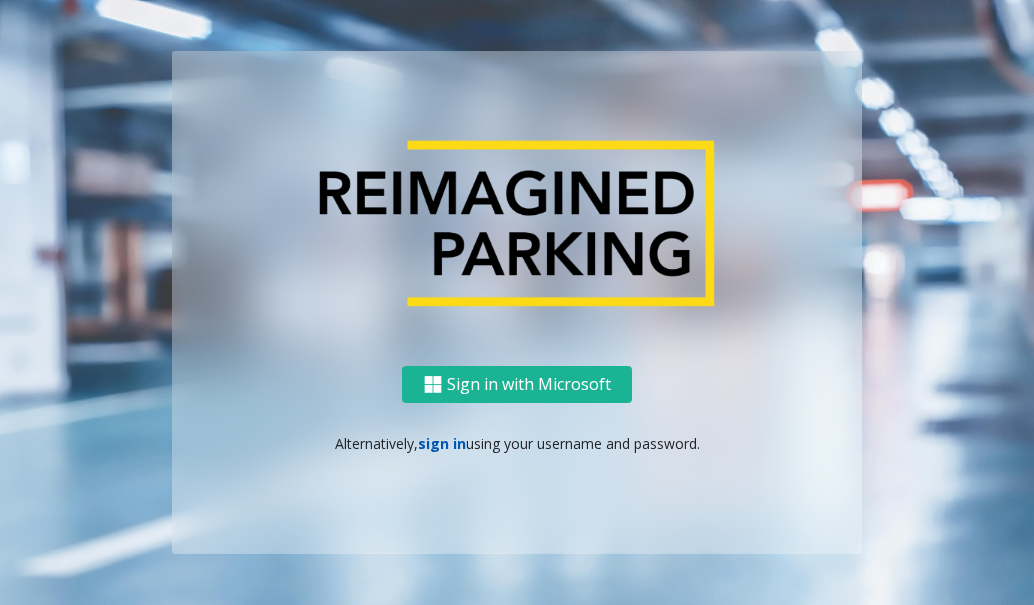 click on "sign in" 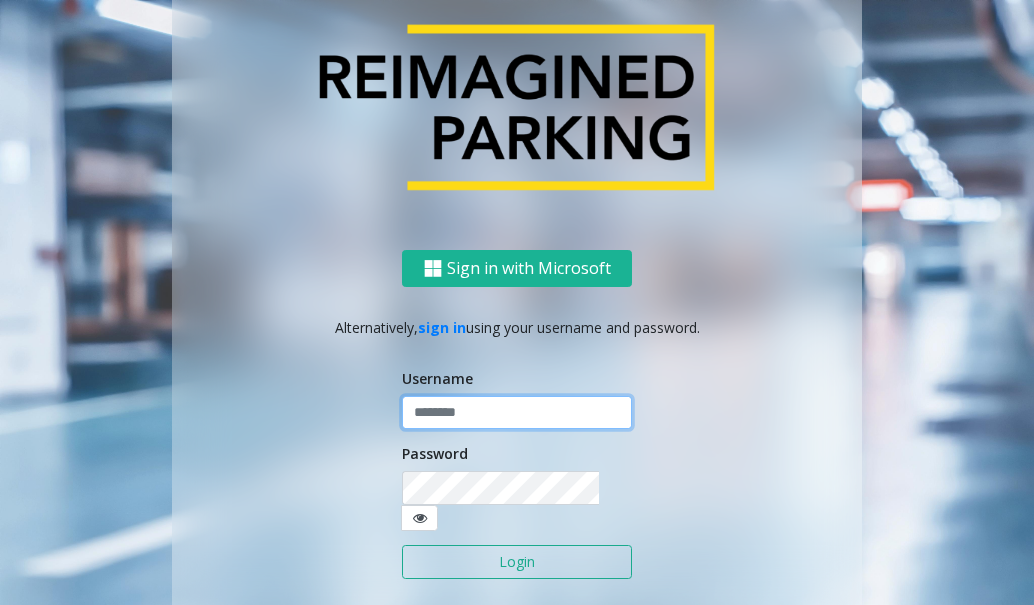 click 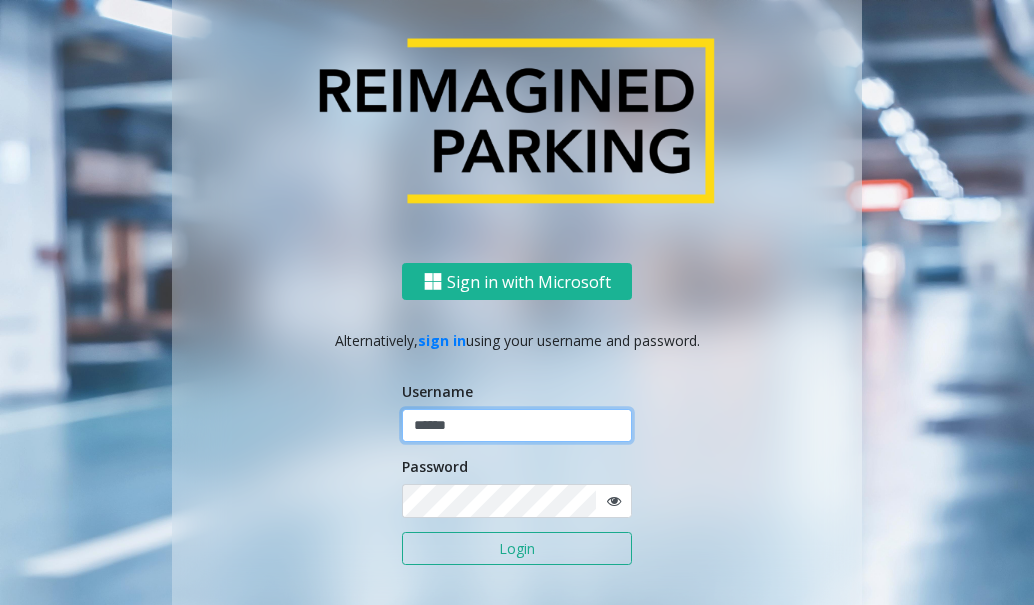 type on "******" 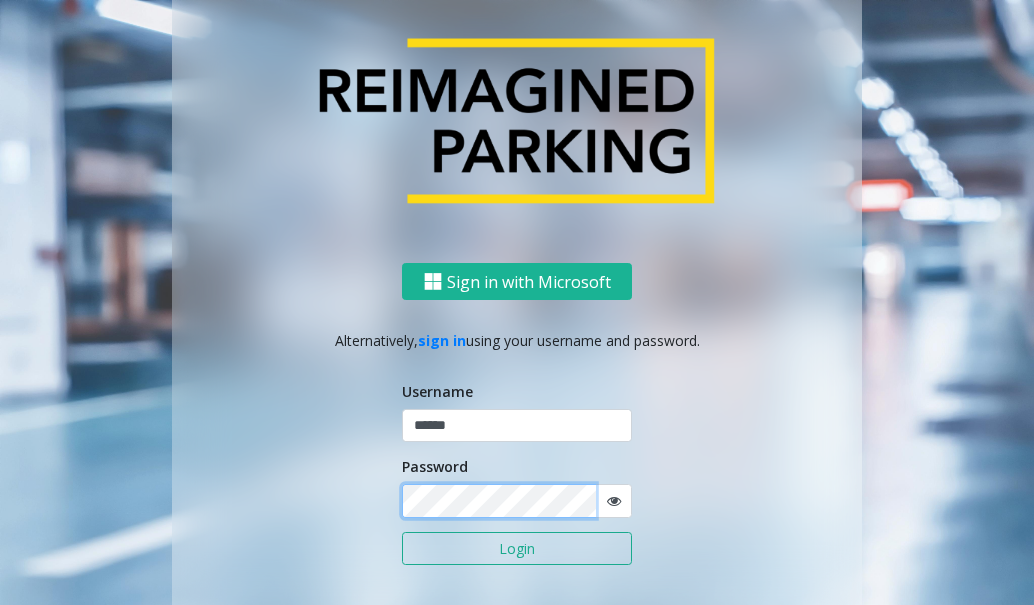 click on "Login" 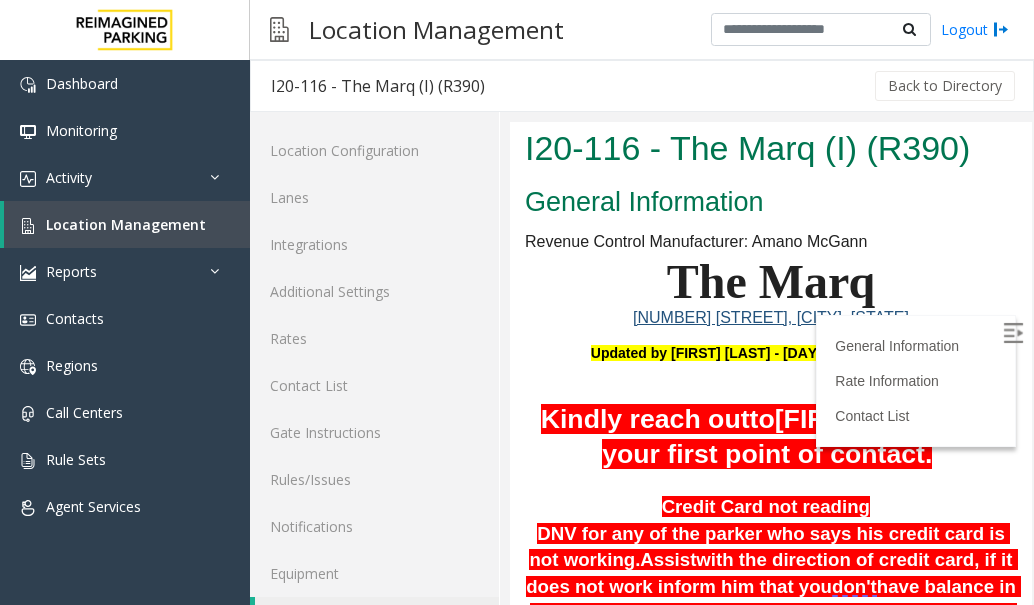 scroll, scrollTop: 0, scrollLeft: 0, axis: both 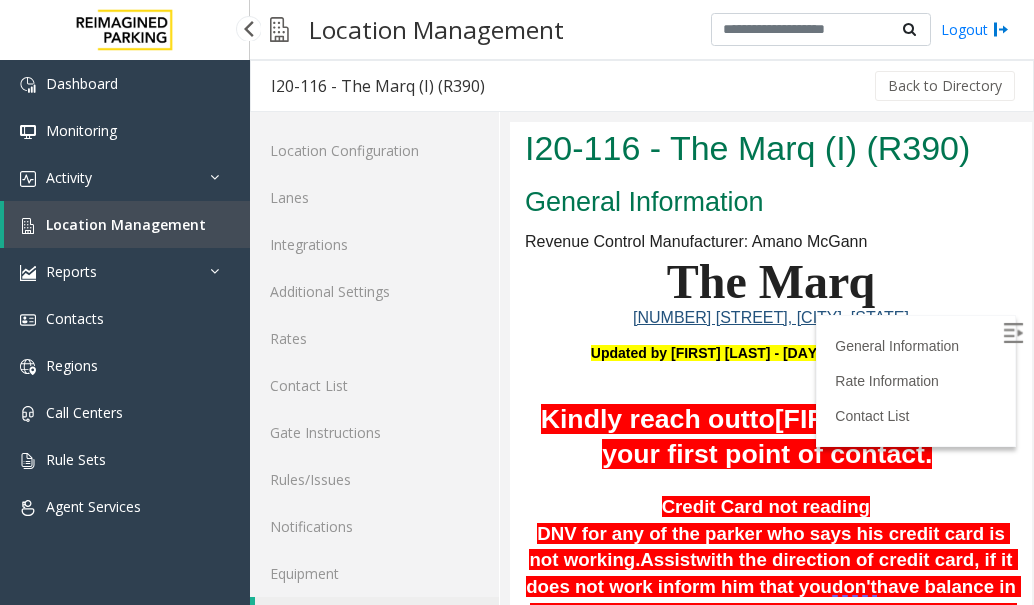 click on "Location Management" at bounding box center [127, 224] 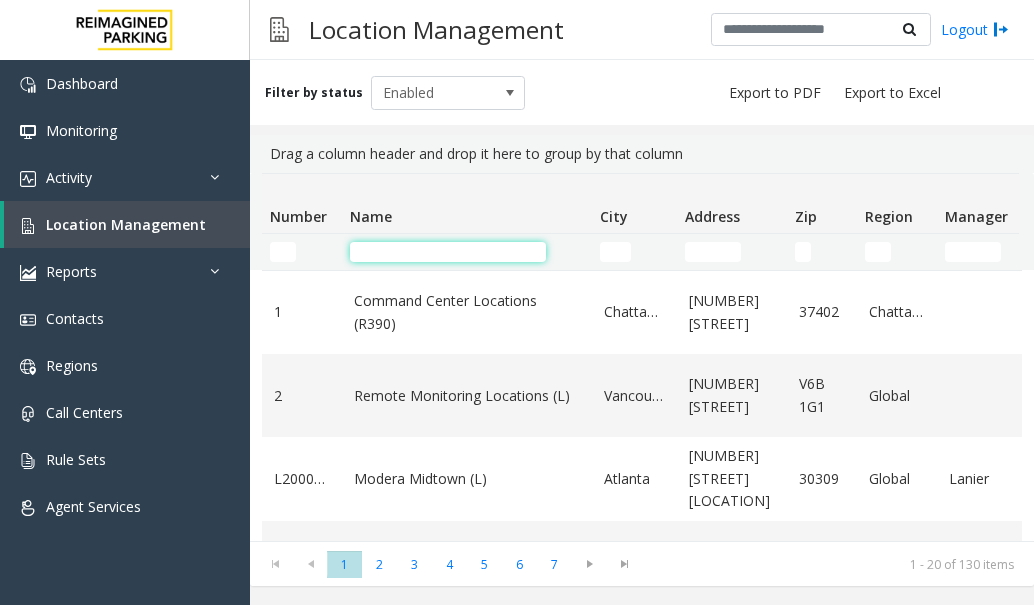 click 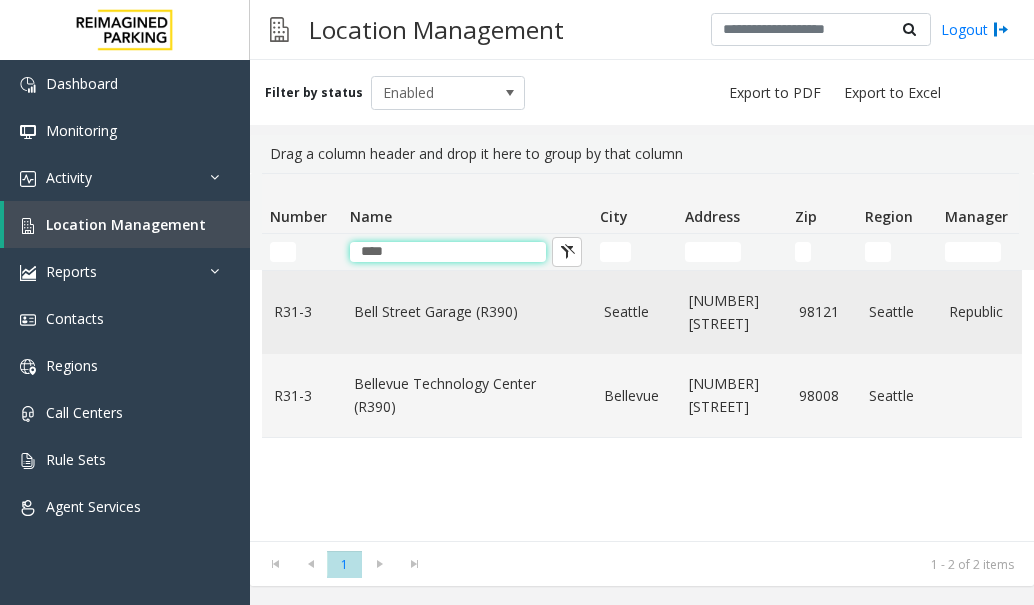 type on "****" 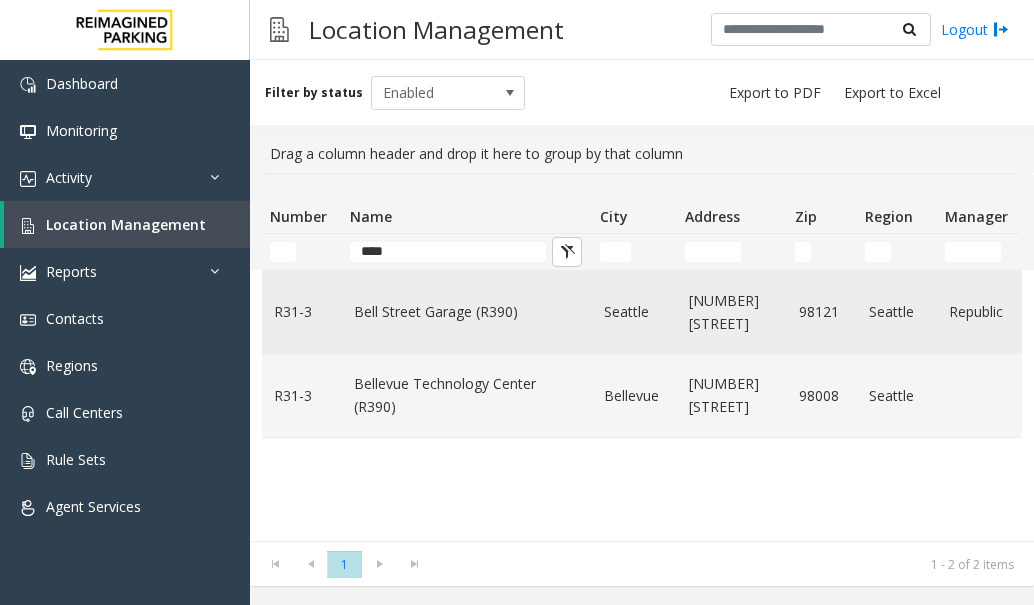 click on "Bell Street Garage (R390)" 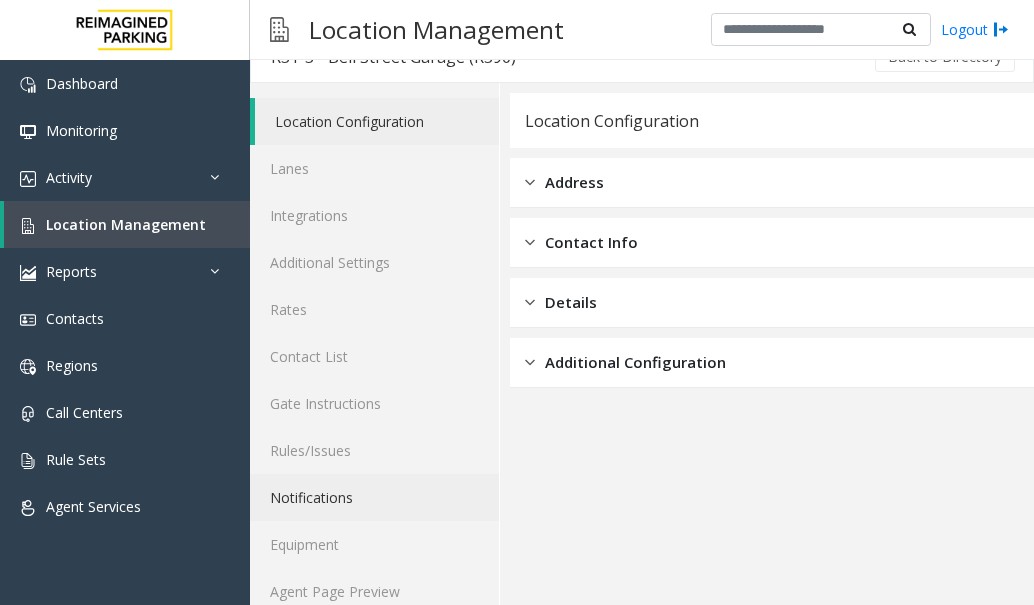 scroll, scrollTop: 54, scrollLeft: 0, axis: vertical 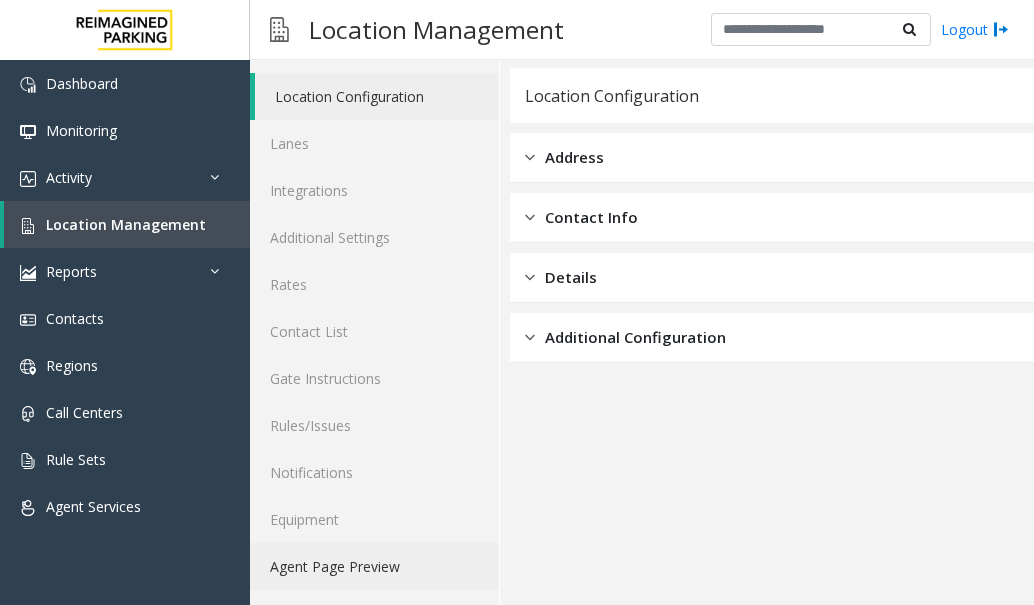 click on "Agent Page Preview" 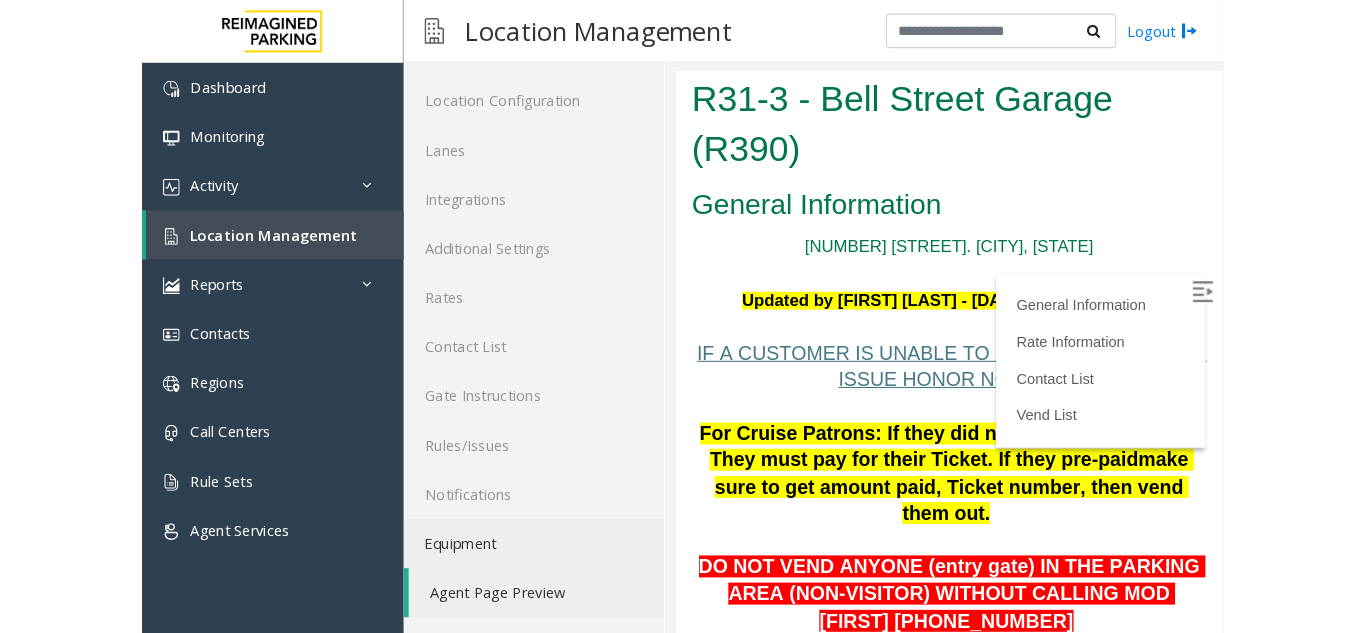 scroll, scrollTop: 0, scrollLeft: 0, axis: both 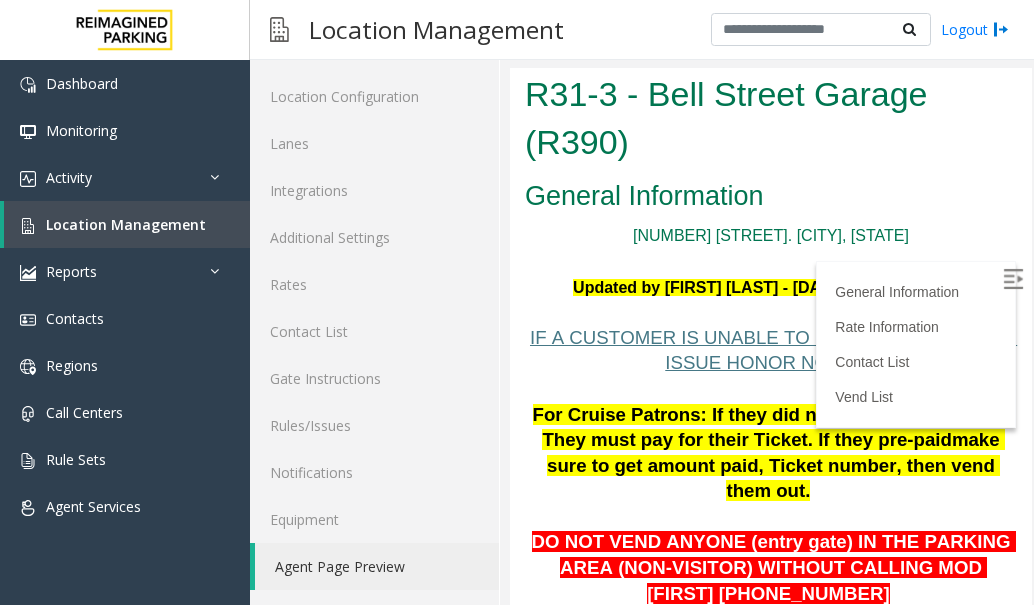 click at bounding box center [1013, 279] 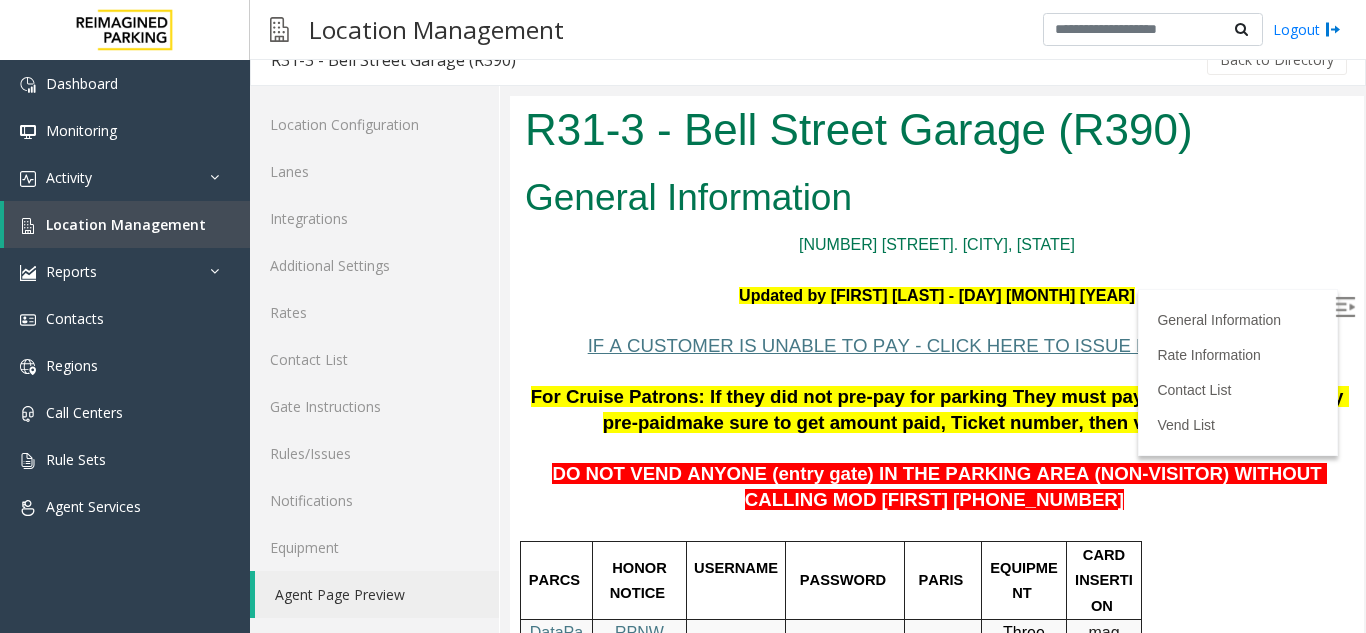 scroll, scrollTop: 26, scrollLeft: 0, axis: vertical 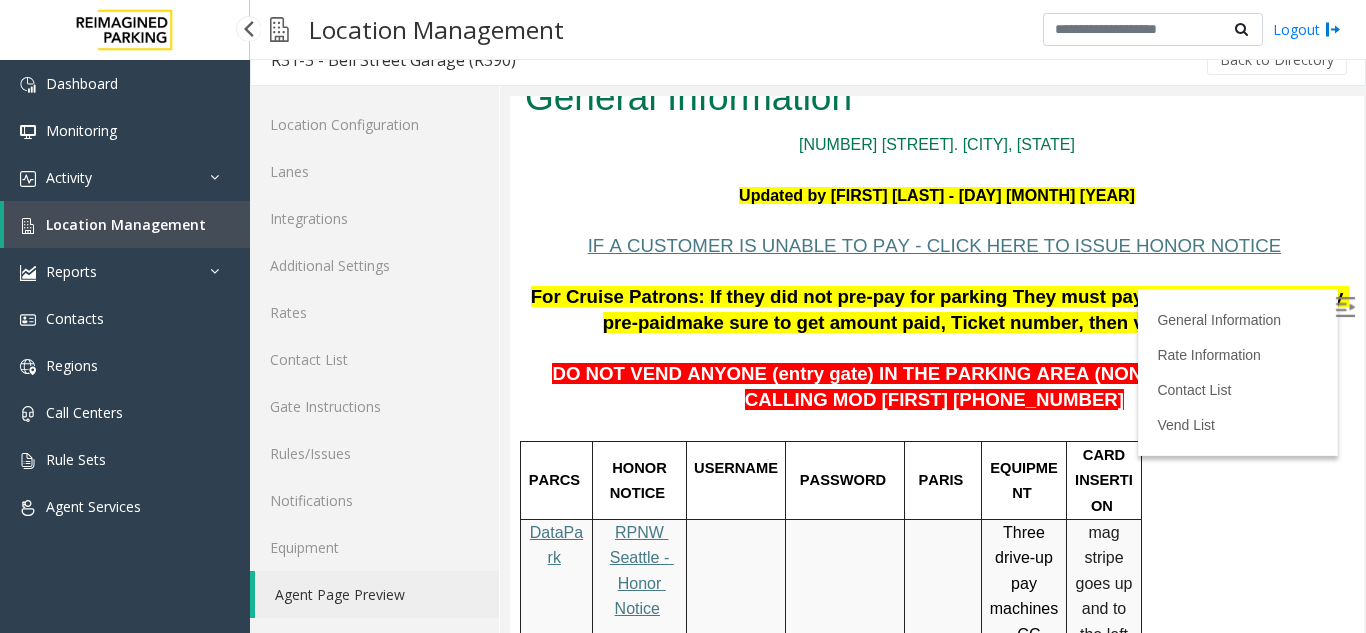 click on "Location Management" at bounding box center [126, 224] 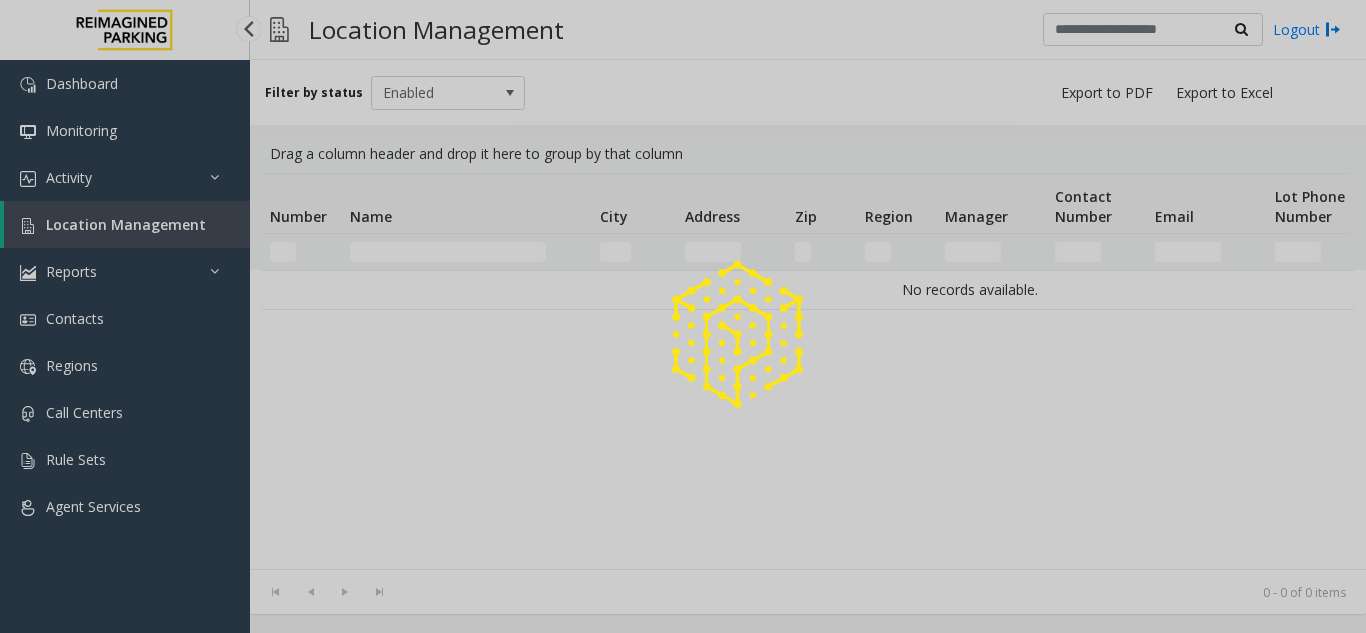 scroll, scrollTop: 0, scrollLeft: 0, axis: both 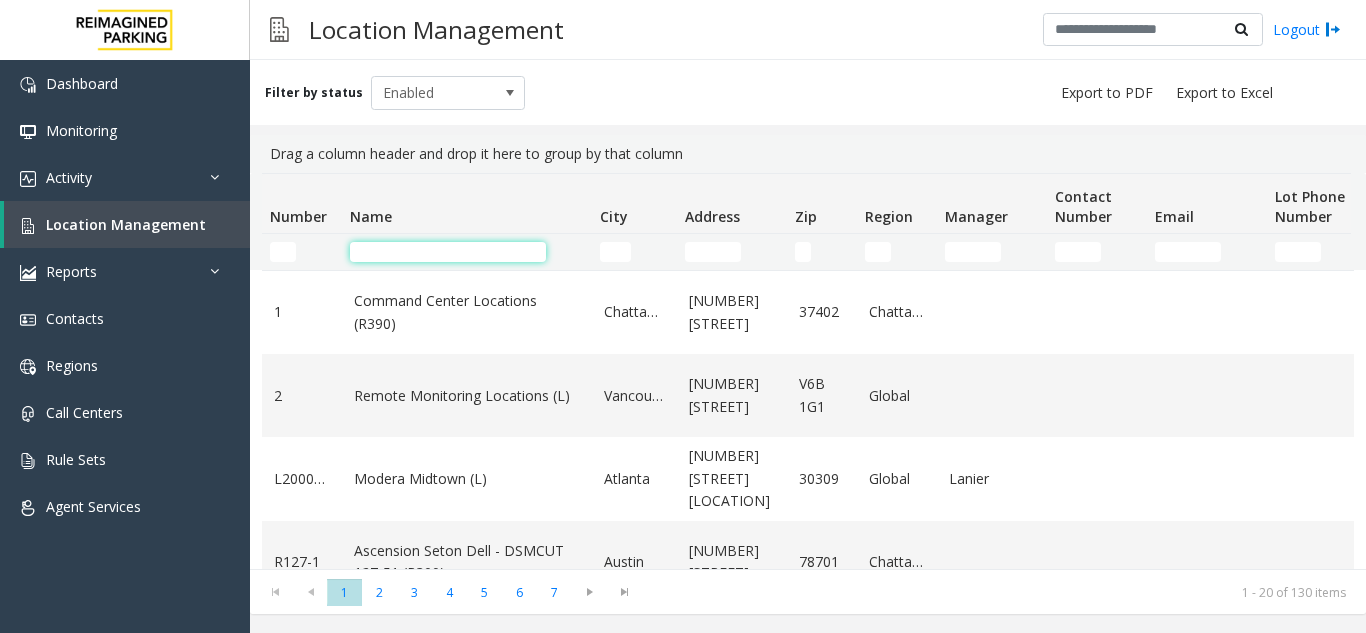 click 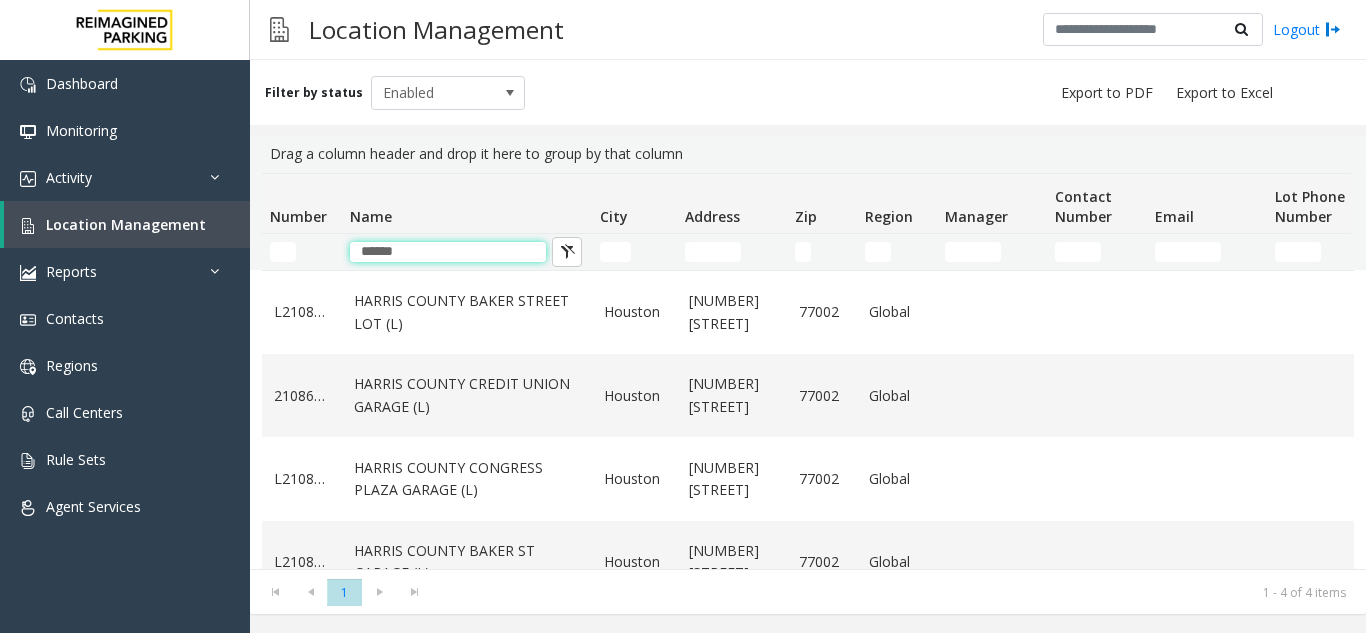 type on "******" 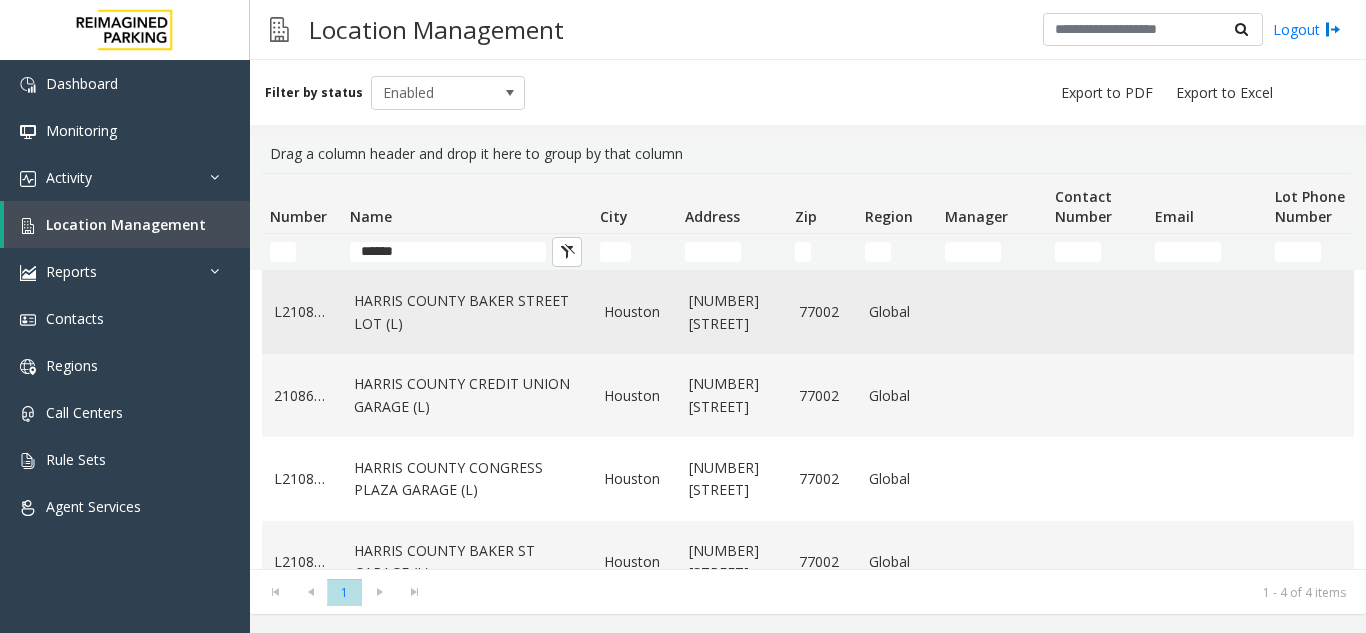 click on "HARRIS COUNTY BAKER STREET LOT (L)" 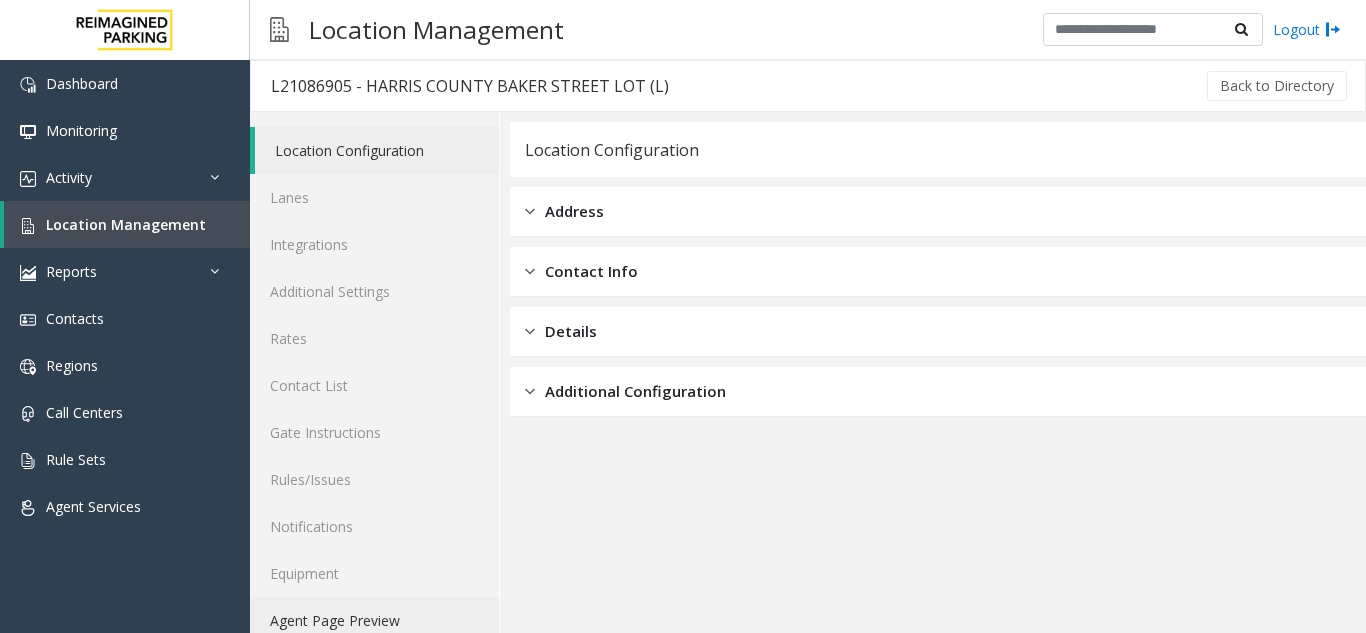 click on "Agent Page Preview" 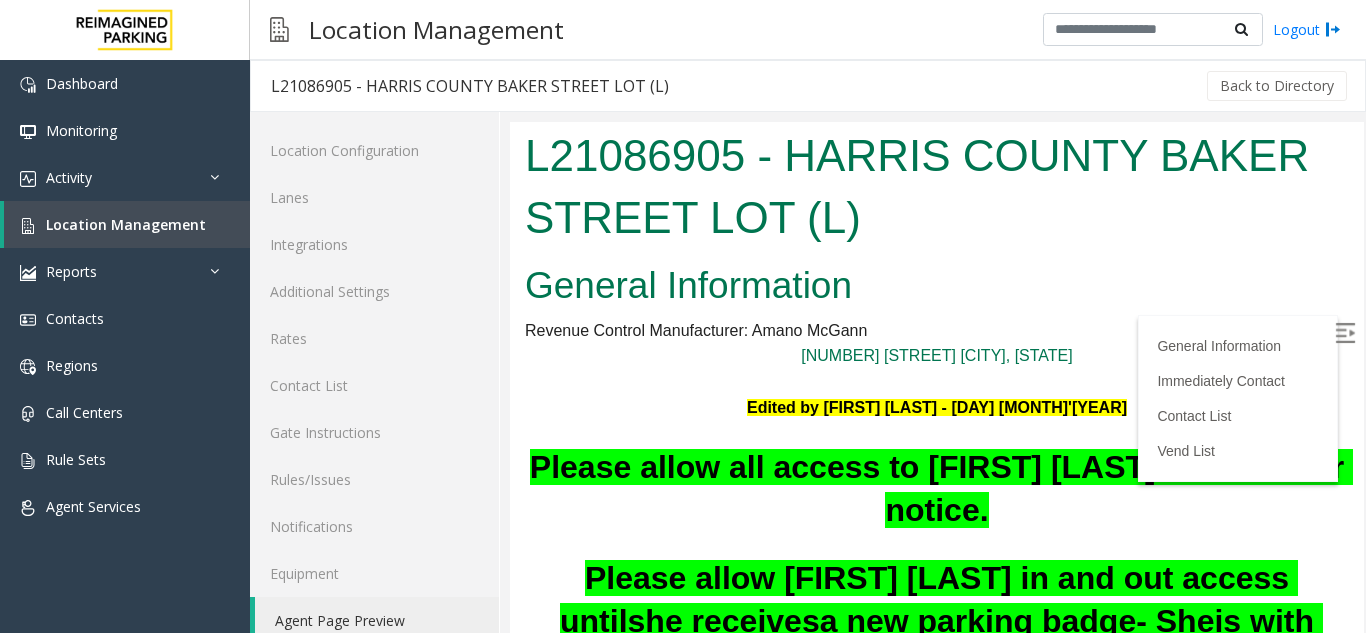 scroll, scrollTop: 0, scrollLeft: 0, axis: both 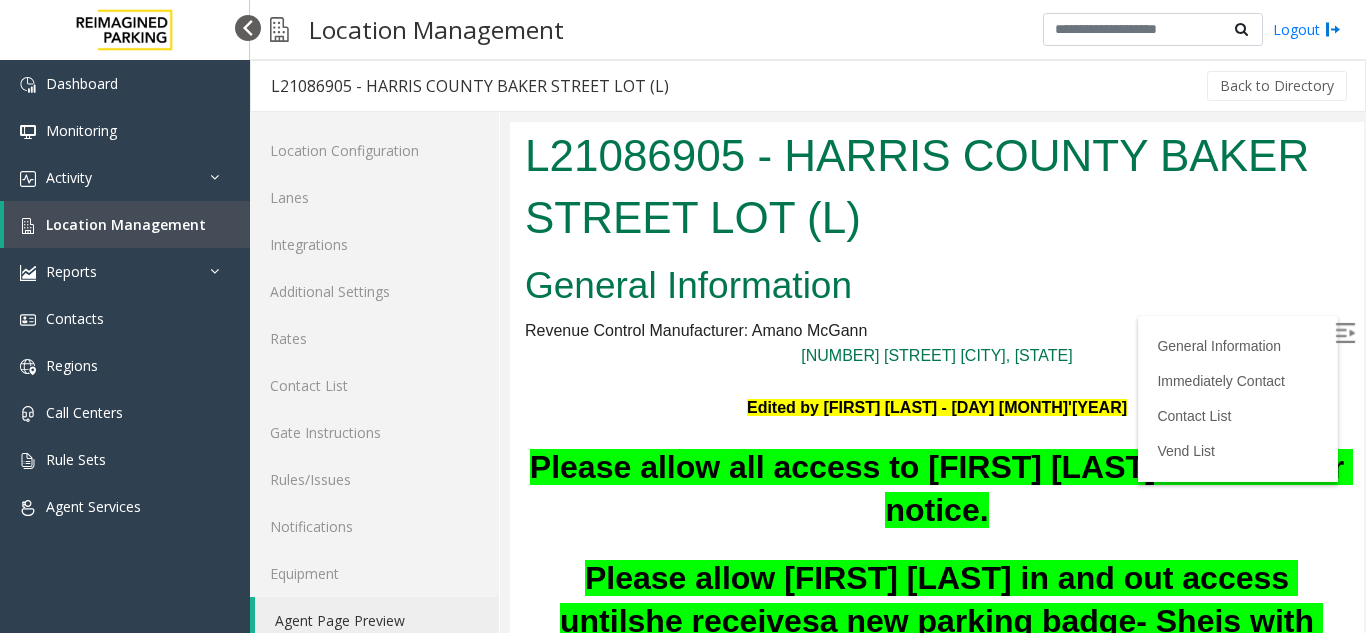click at bounding box center (248, 28) 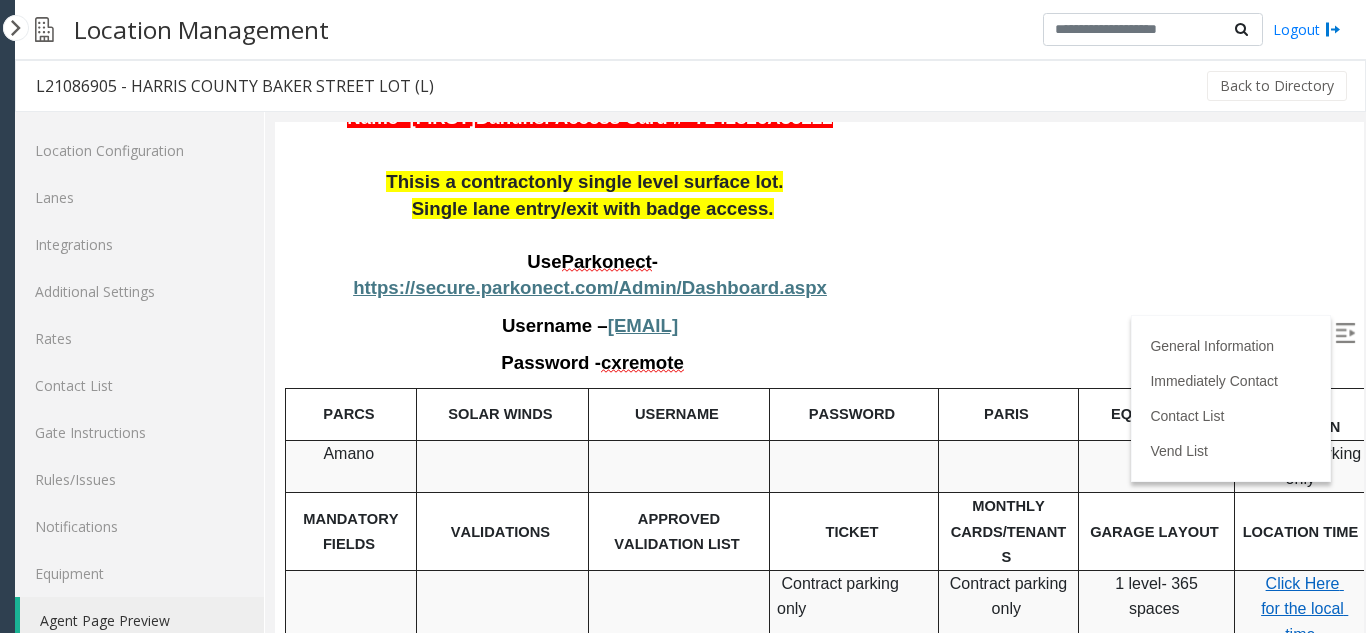 scroll, scrollTop: 1400, scrollLeft: 0, axis: vertical 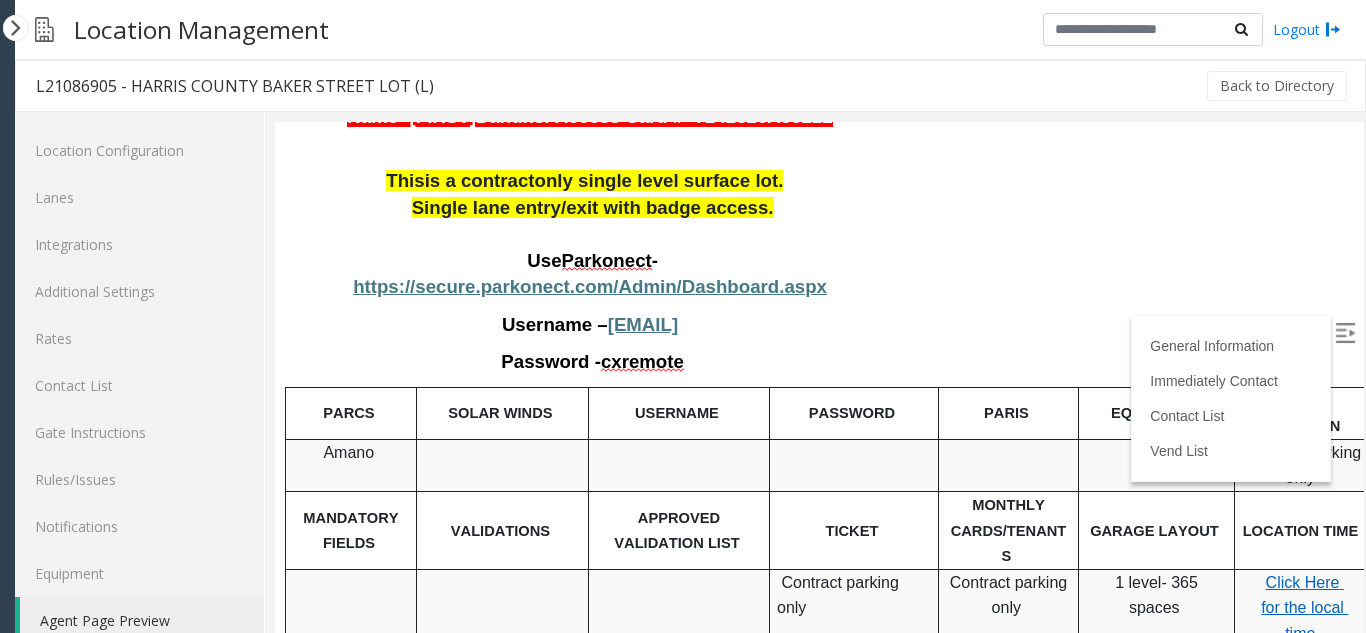 click at bounding box center (1345, 333) 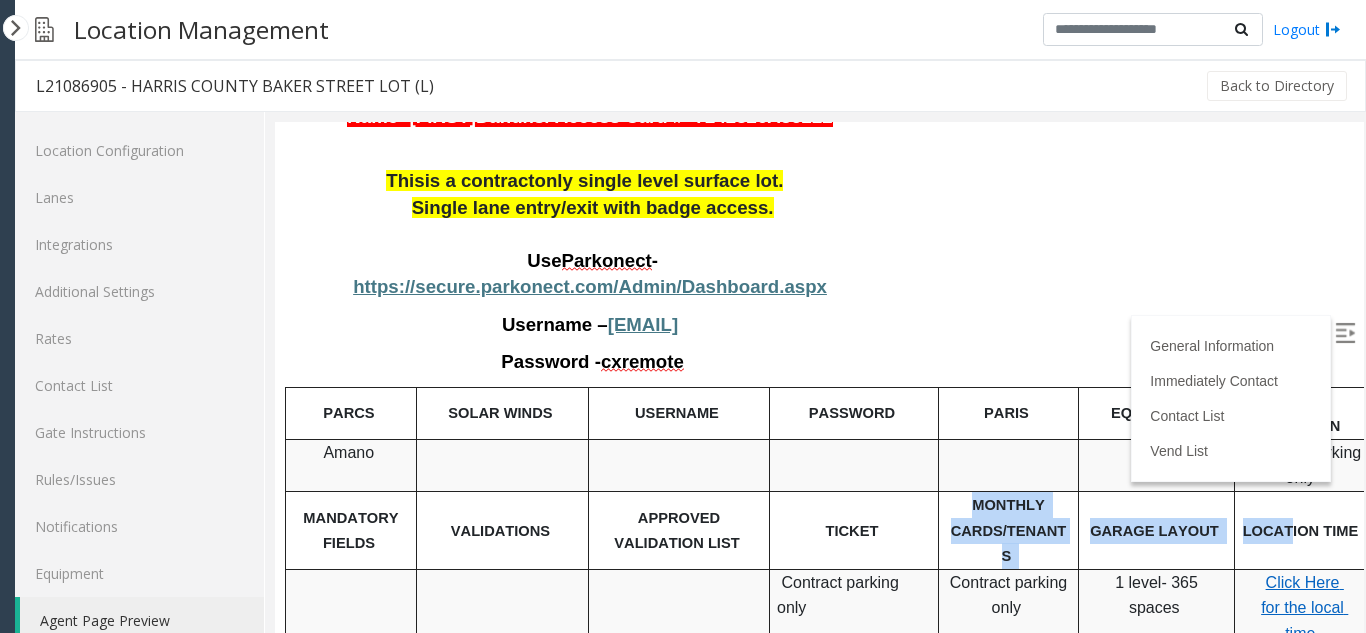 scroll, scrollTop: 1400, scrollLeft: 47, axis: both 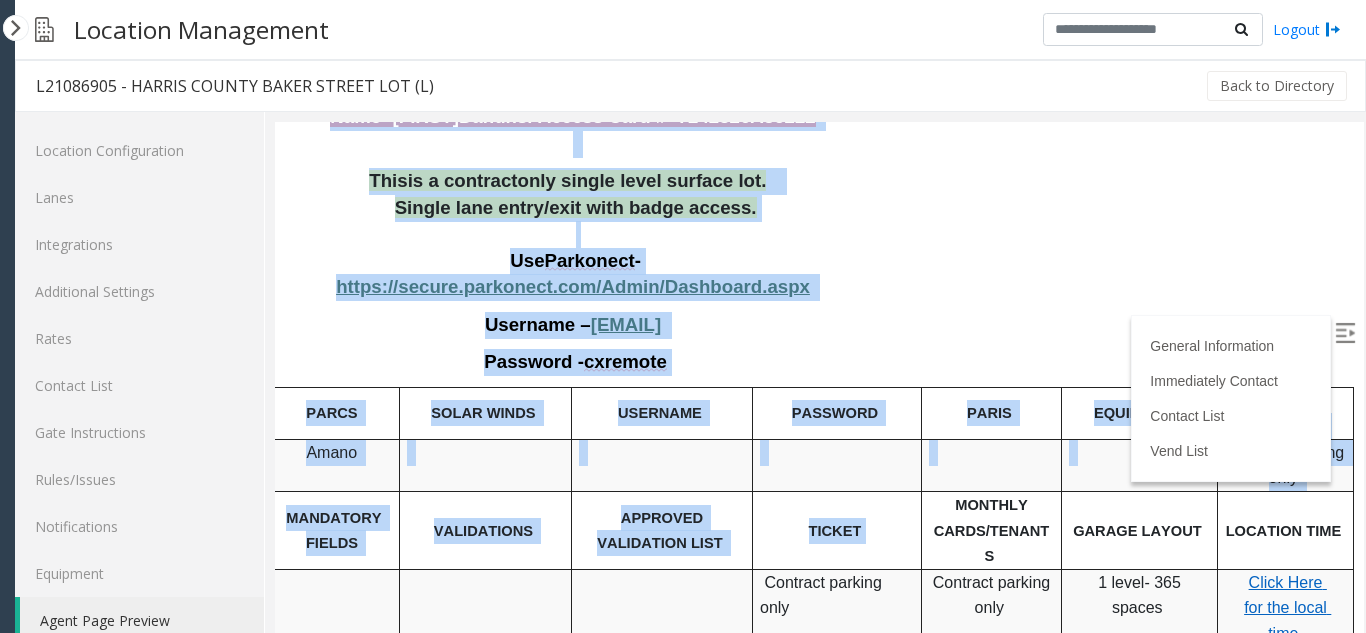 drag, startPoint x: 963, startPoint y: 425, endPoint x: 1423, endPoint y: 418, distance: 460.05325 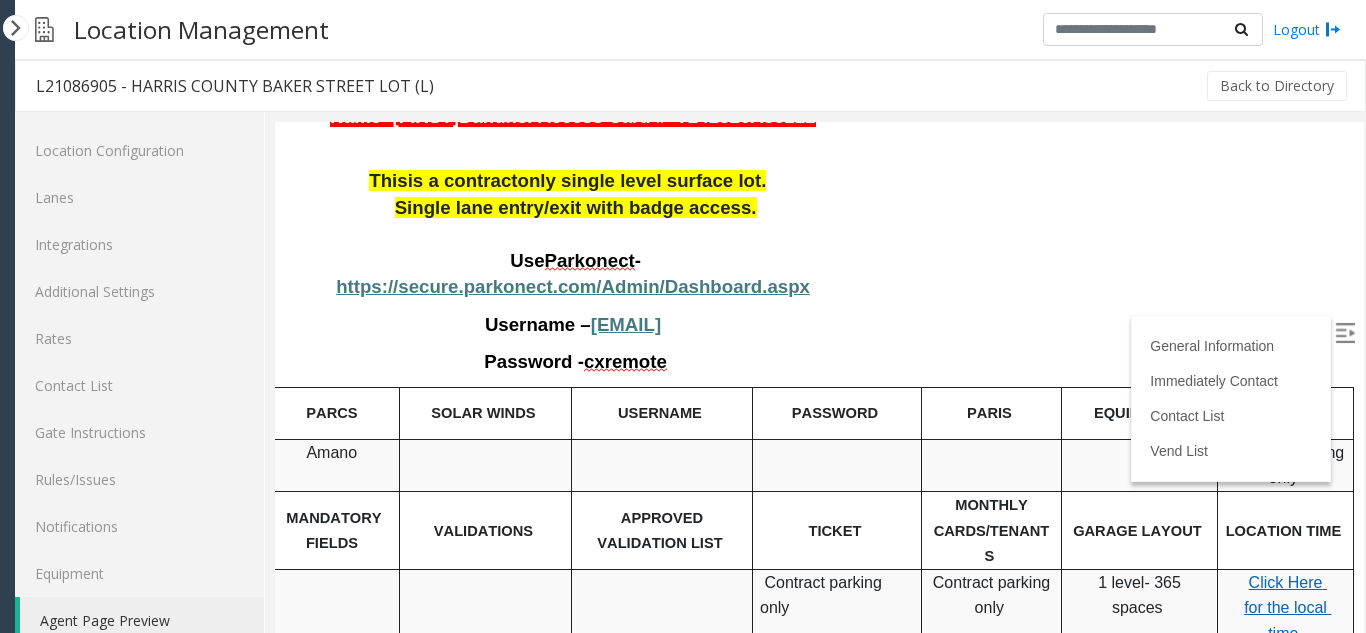 click on "[NUMBER] - [LAST_NAME] STREET LOT (L) General Information Revenue Control Manufacturer: Amano McGann [NUMBER] [STREET]. [CITY], [STATE] Edited by [FIRST] [LAST] - [DAY]th [MONTH]'[YEAR] Please allow all access to [FIRST] [LAST] until further notice. Please allow [FIRST] [LAST] in and out access until she receives a new parking badge - She is with TDCJ. Do no vend for [FIRST] [LAST]. She is no longer employed by Reimagined Parking. Do no vend for A bebe Ad imasu For Individual monthly parkers, make sure to ask about the error which machine is showing. If it is a “pass back violation ”, please email [CITY]@[COMPANY].com at end of day so that access may be corrected and vend the gate for in and out for that day. TDCJ and/or Texas Department of Criminal Justice ONLY Parkonect please do not vend the gates and instruct them to park at a paid lot. not, they may park elsewhere. do not gate." at bounding box center [802, -1010] 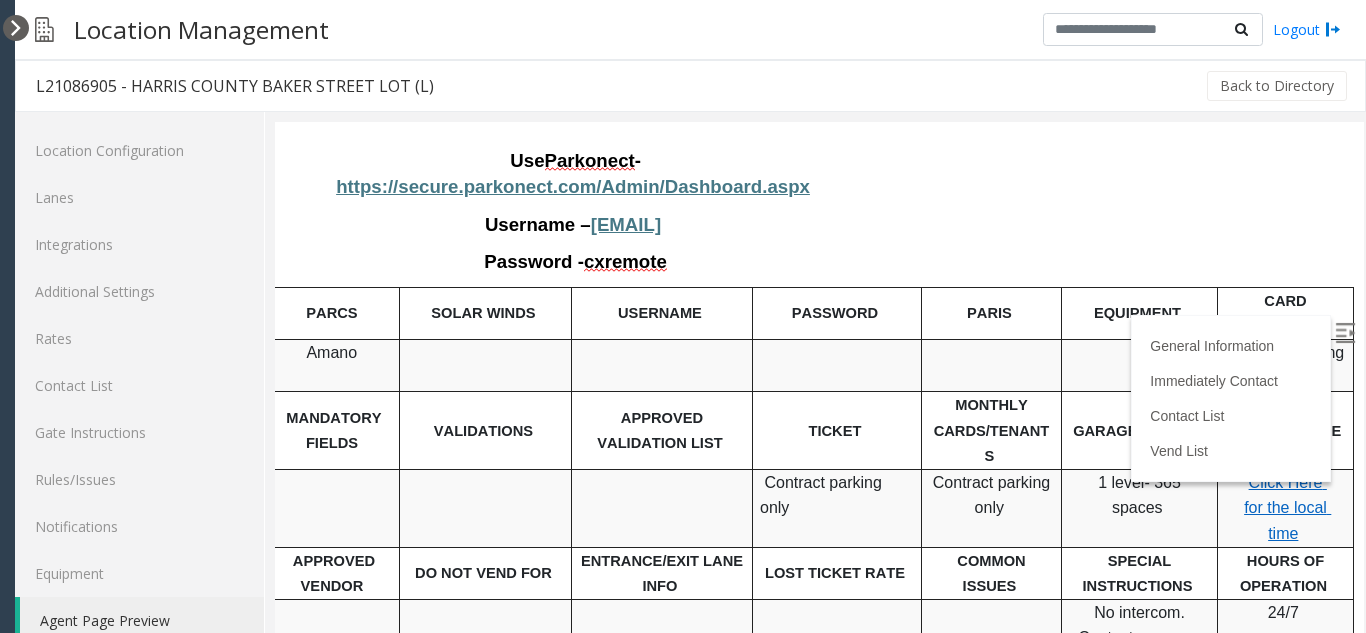 click at bounding box center (16, 28) 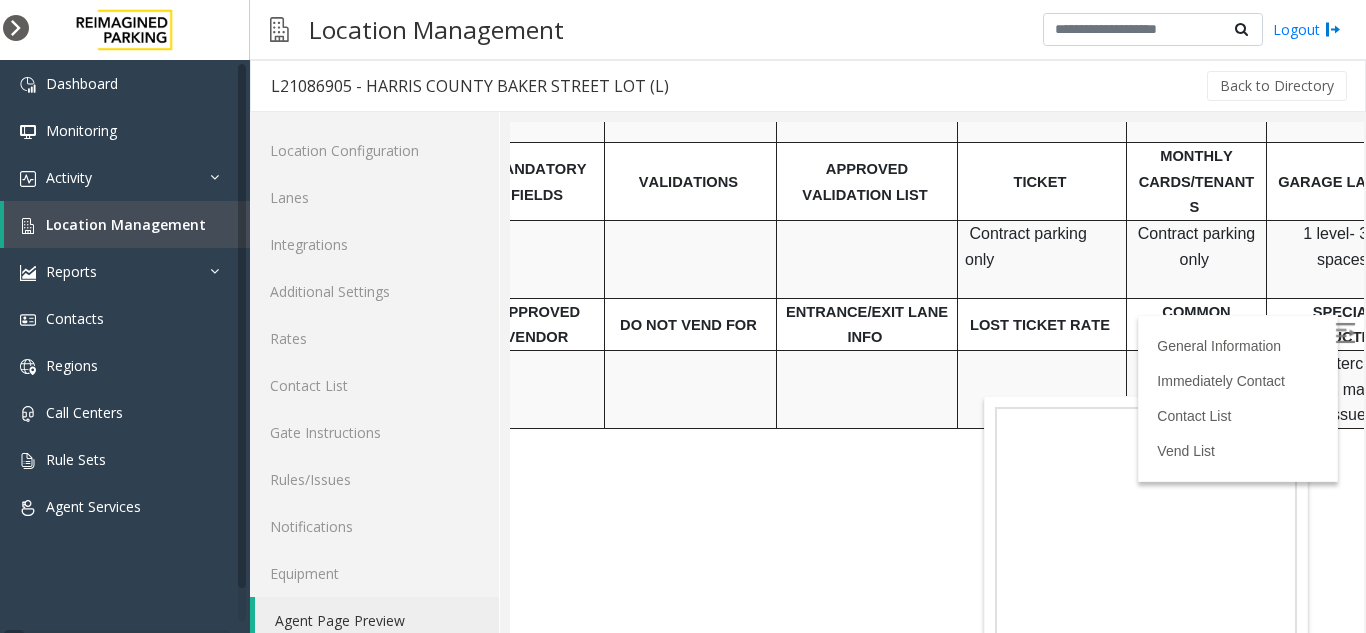 scroll, scrollTop: 1640, scrollLeft: 47, axis: both 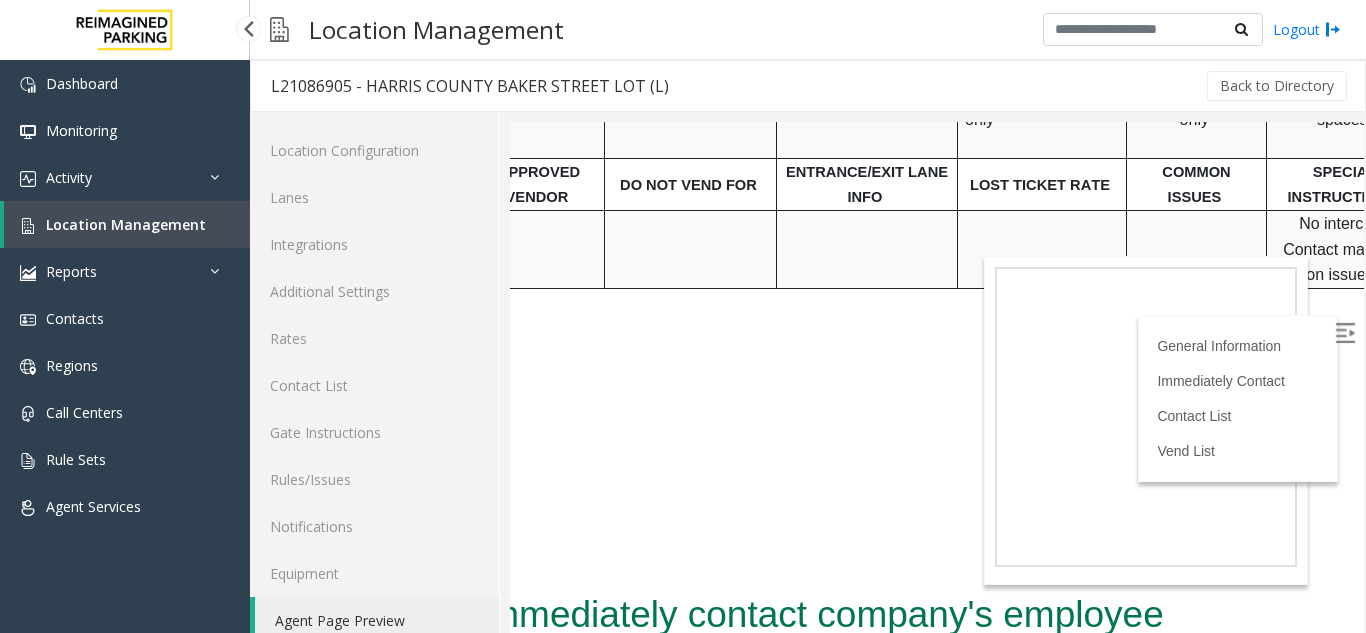 click on "Location Management" at bounding box center [126, 224] 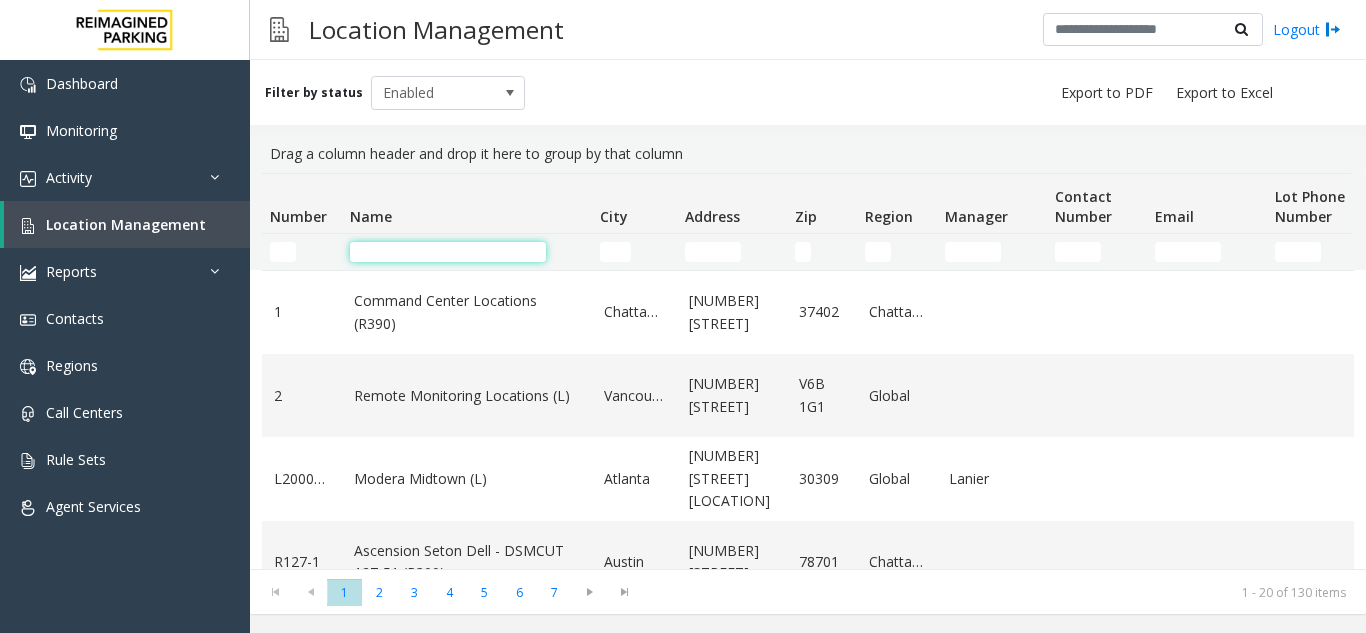 click 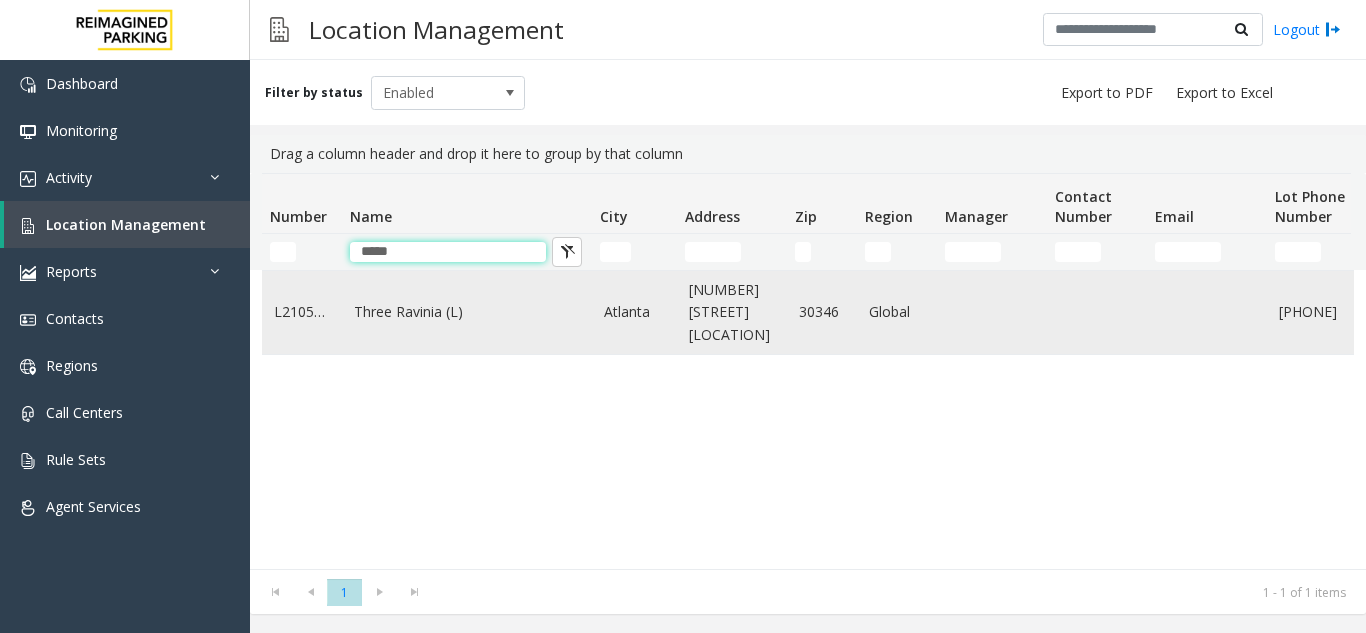 type on "*****" 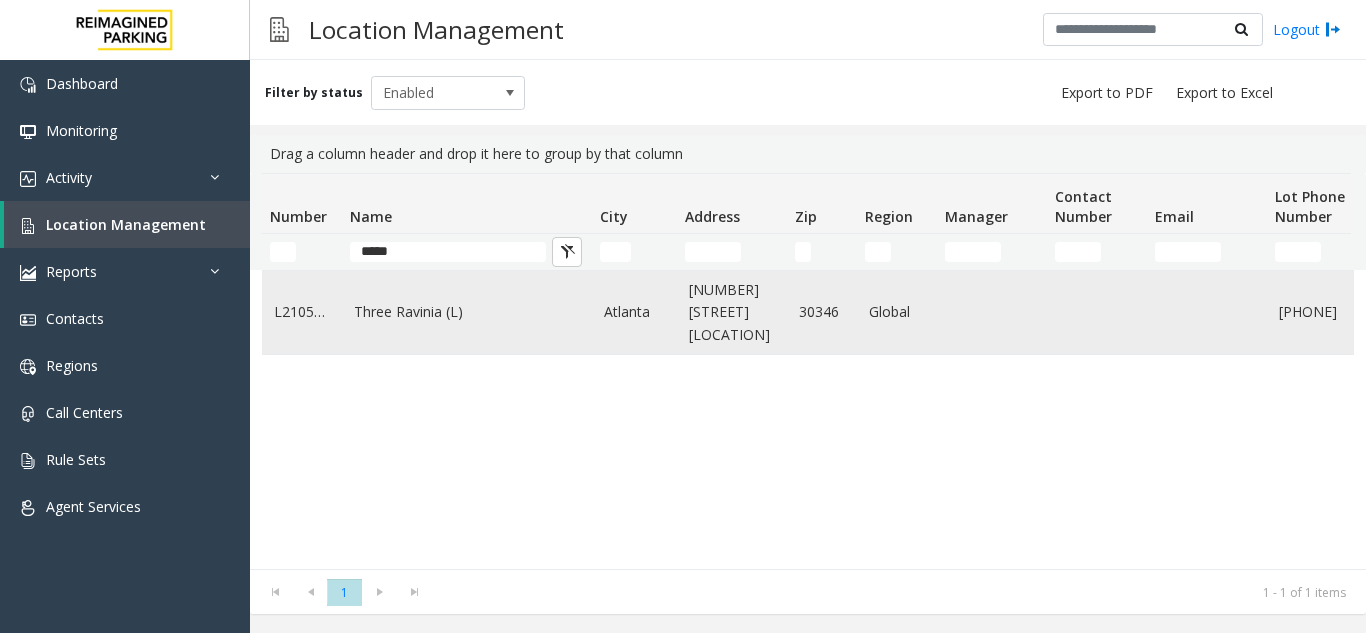 click on "Three Ravinia (L)" 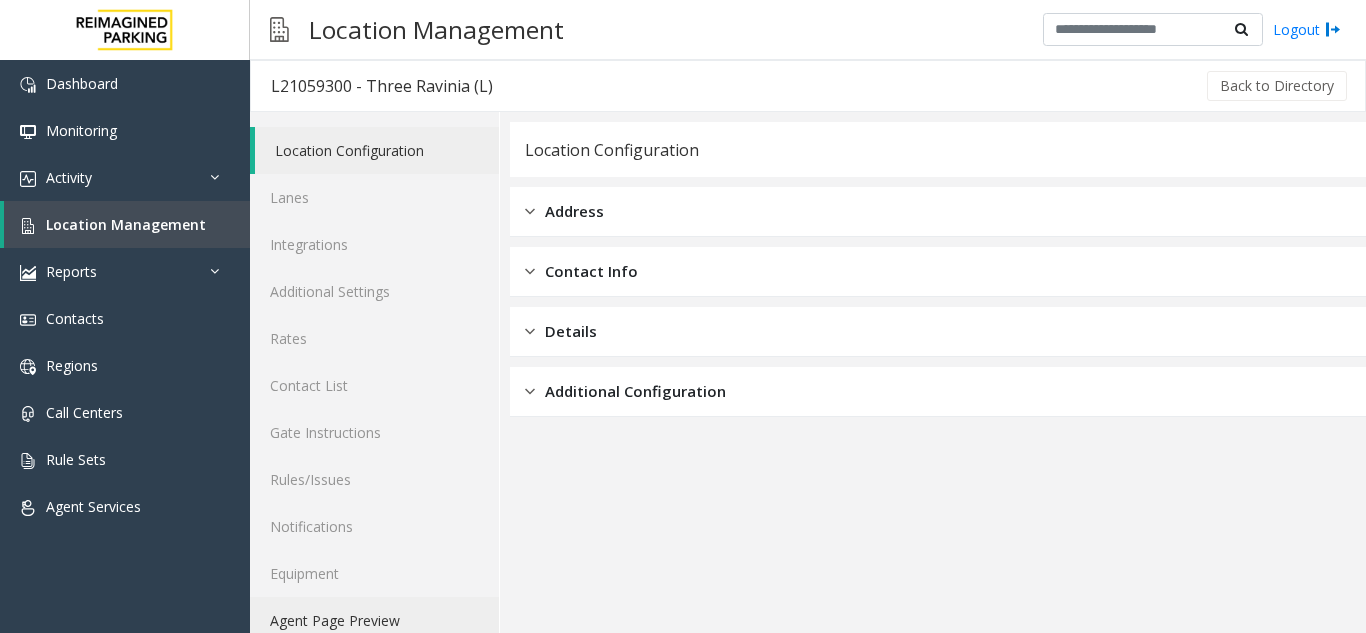 click on "Agent Page Preview" 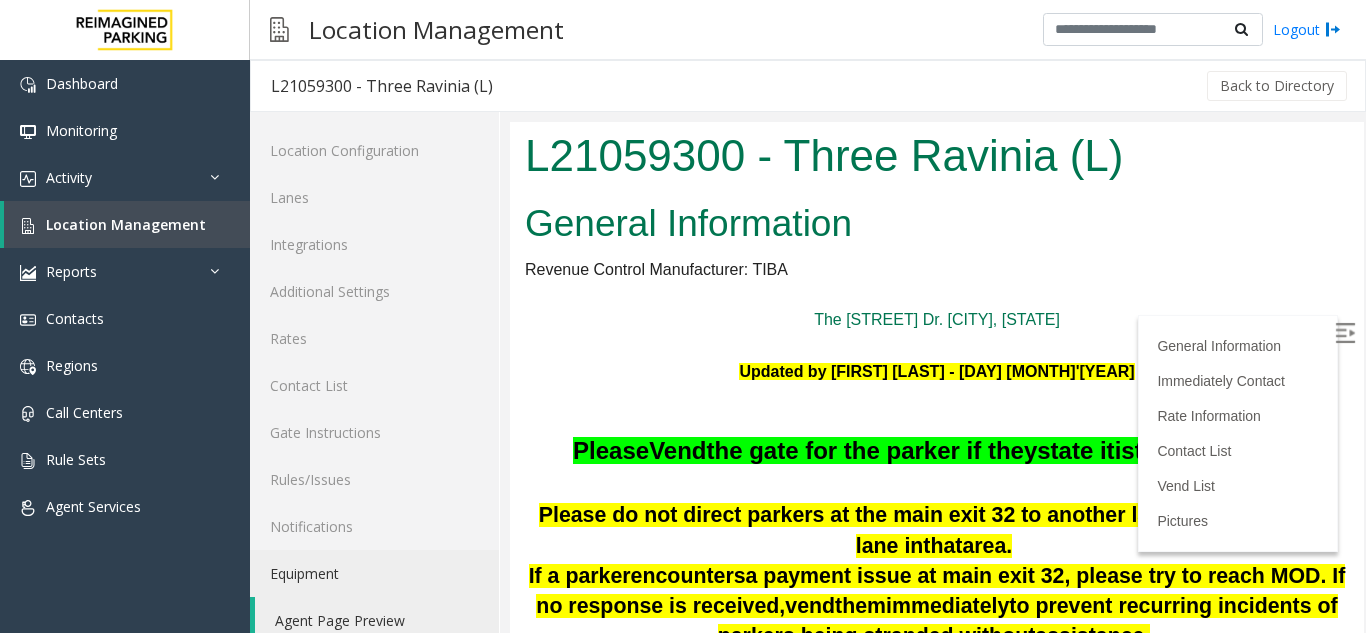scroll, scrollTop: 0, scrollLeft: 0, axis: both 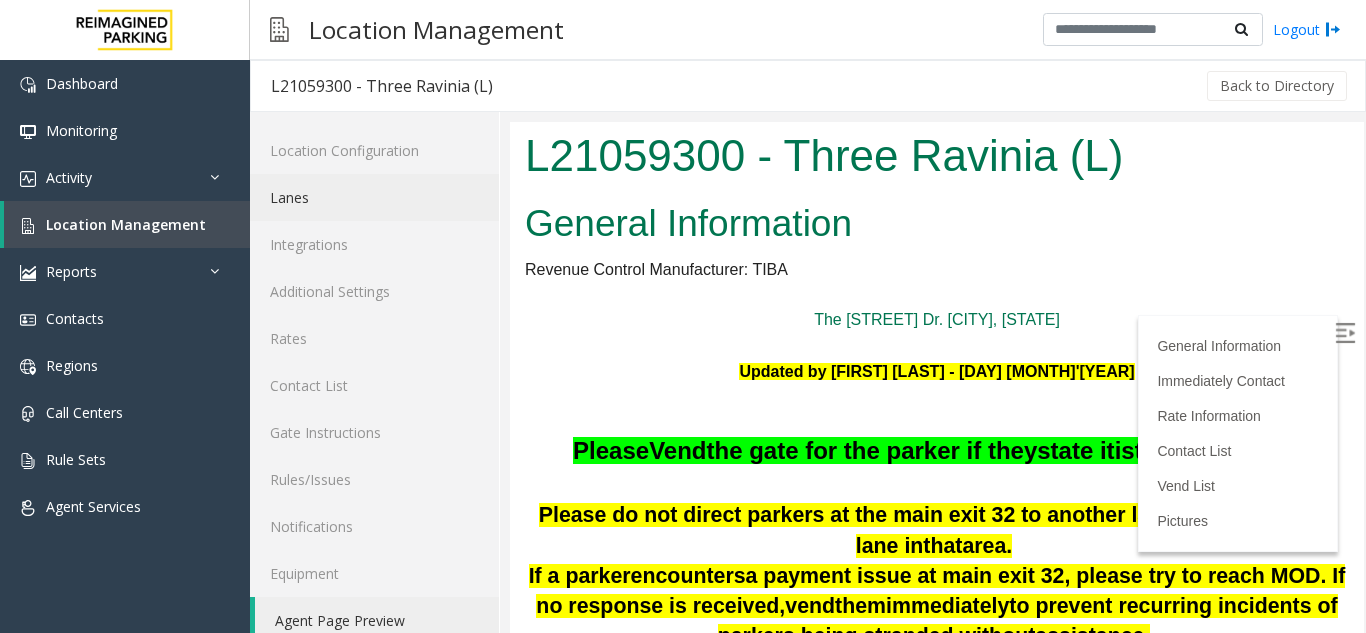 click on "Lanes" 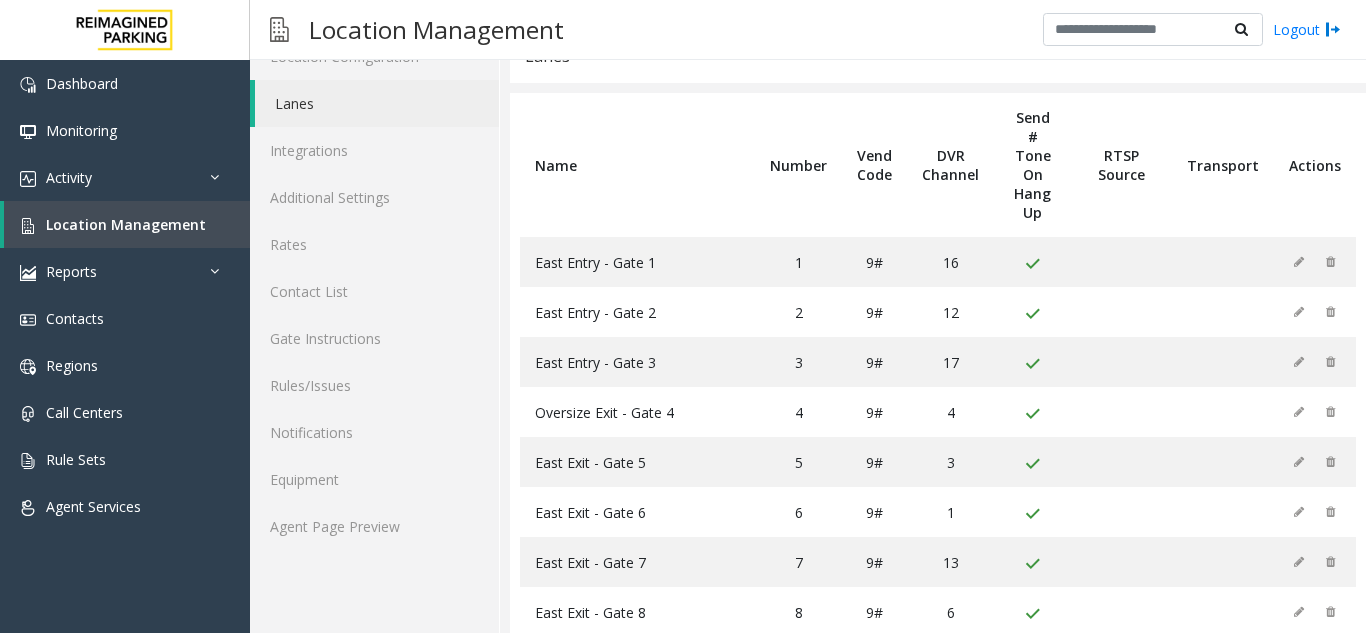 scroll, scrollTop: 0, scrollLeft: 0, axis: both 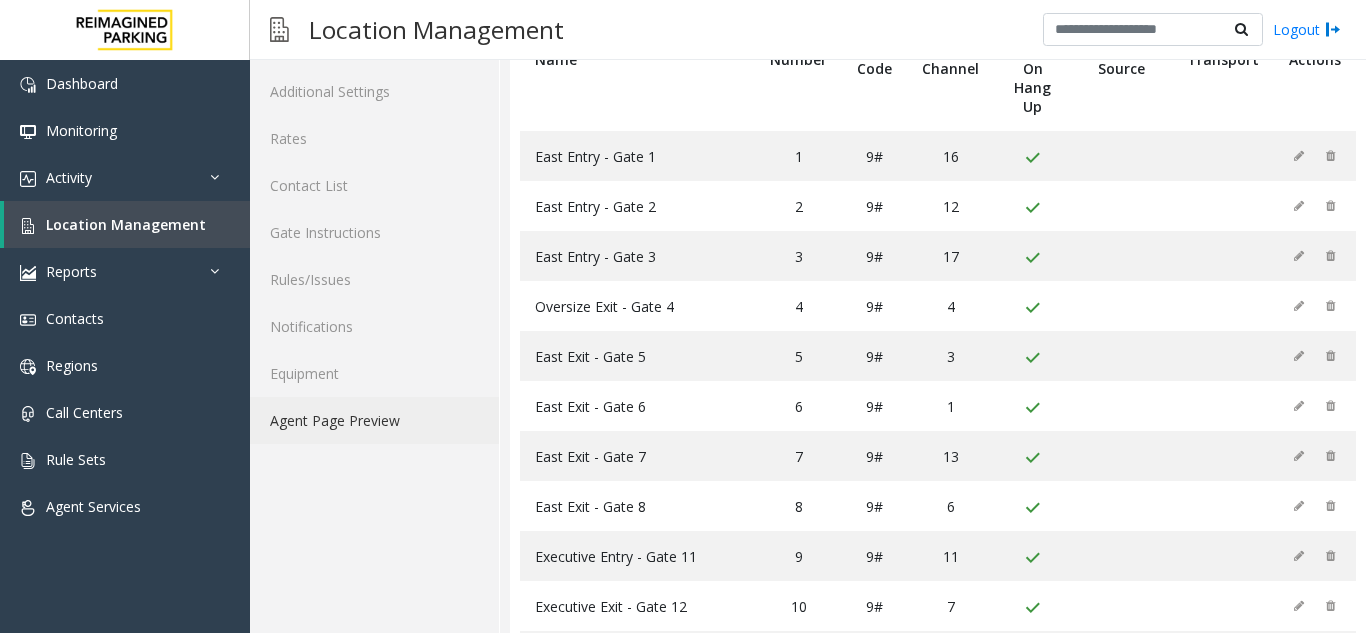 click on "Agent Page Preview" 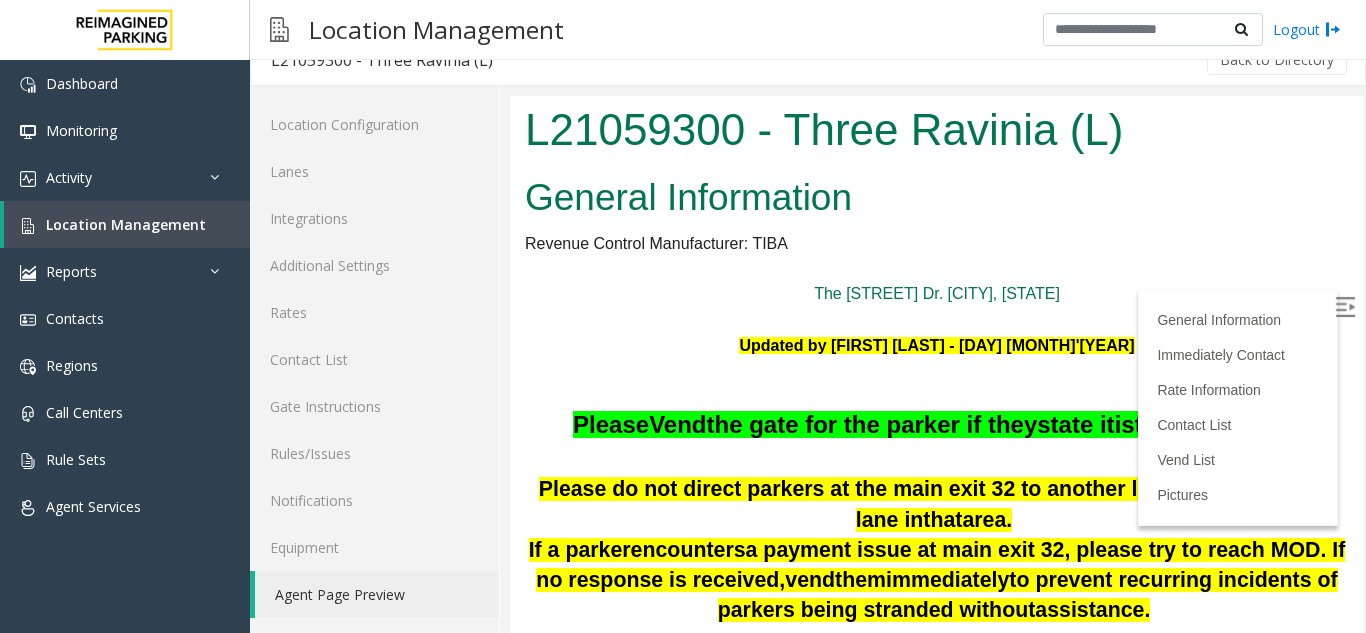 scroll, scrollTop: 0, scrollLeft: 0, axis: both 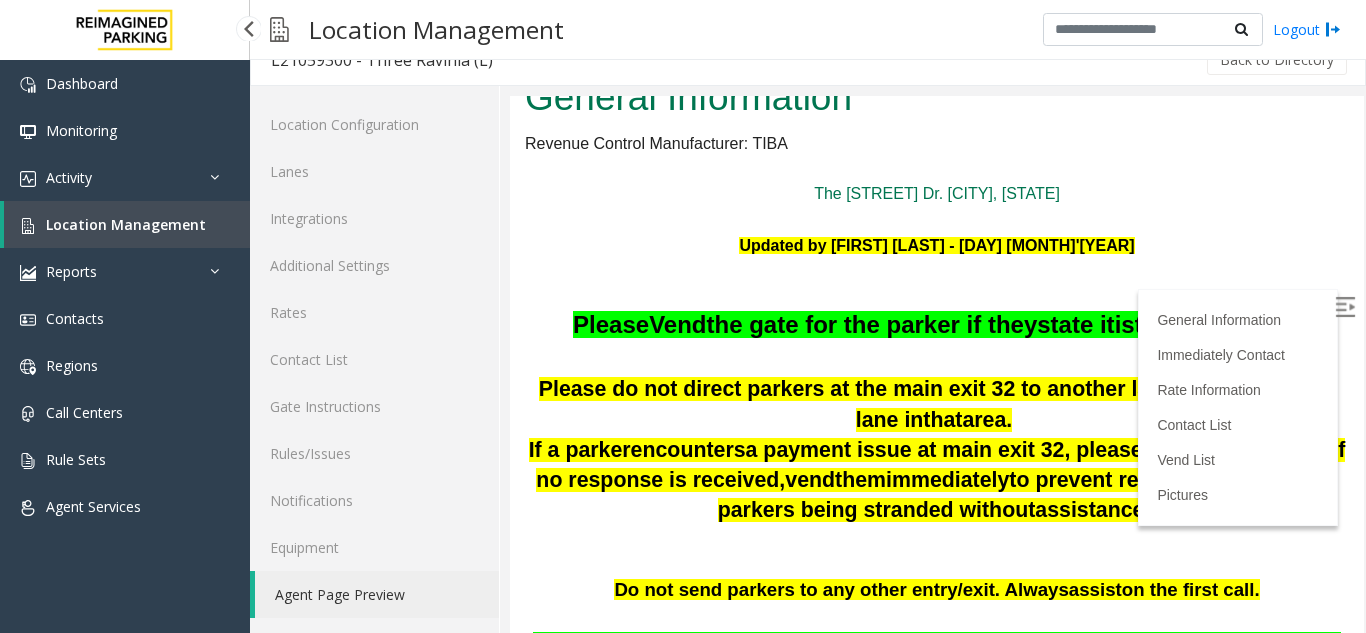 click on "Location Management" at bounding box center (126, 224) 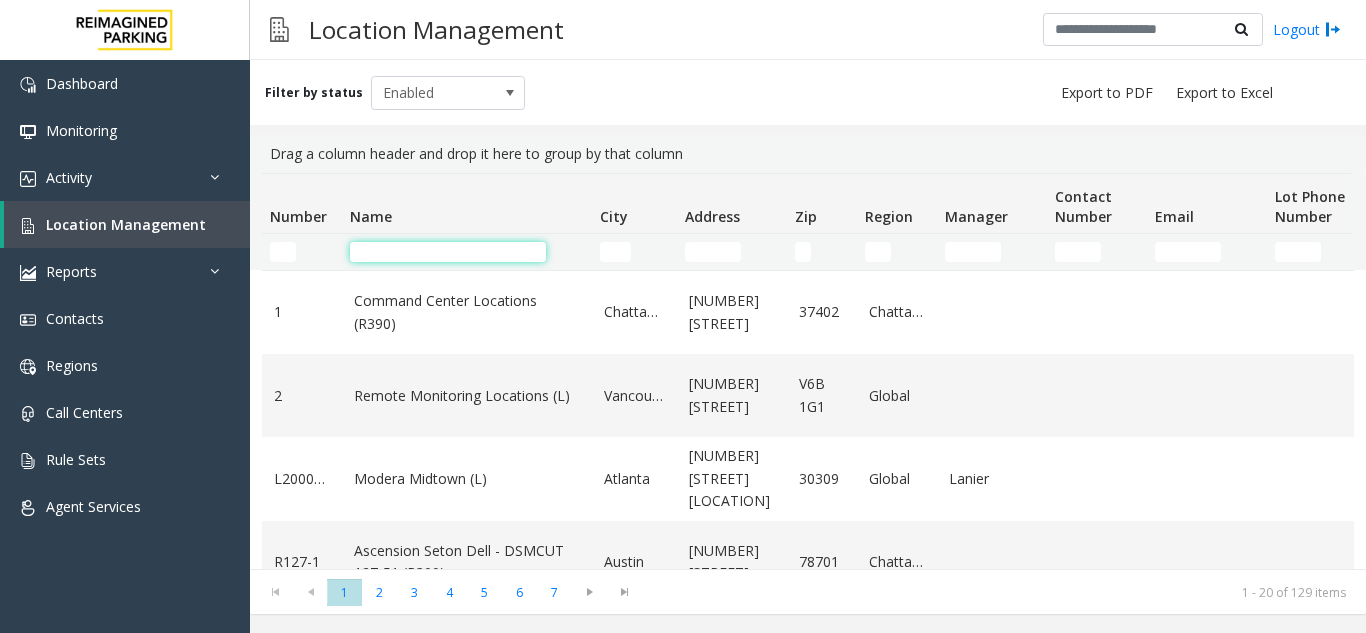 click 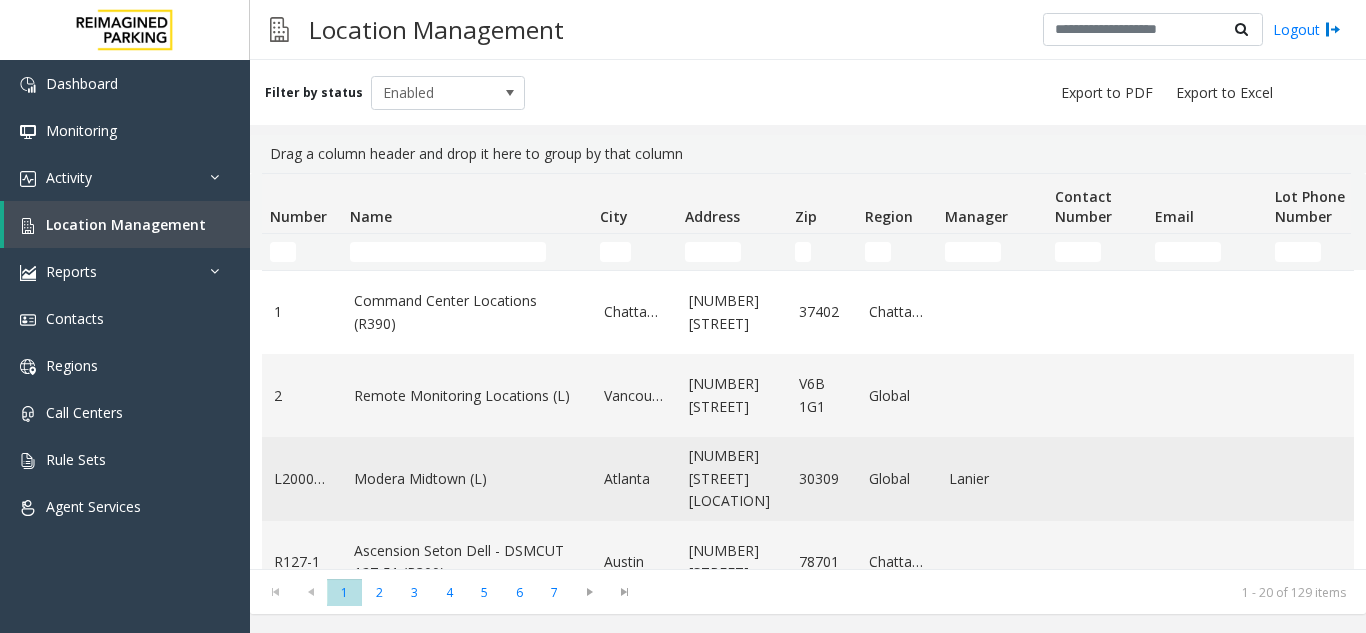 click on "Modera Midtown	(L)" 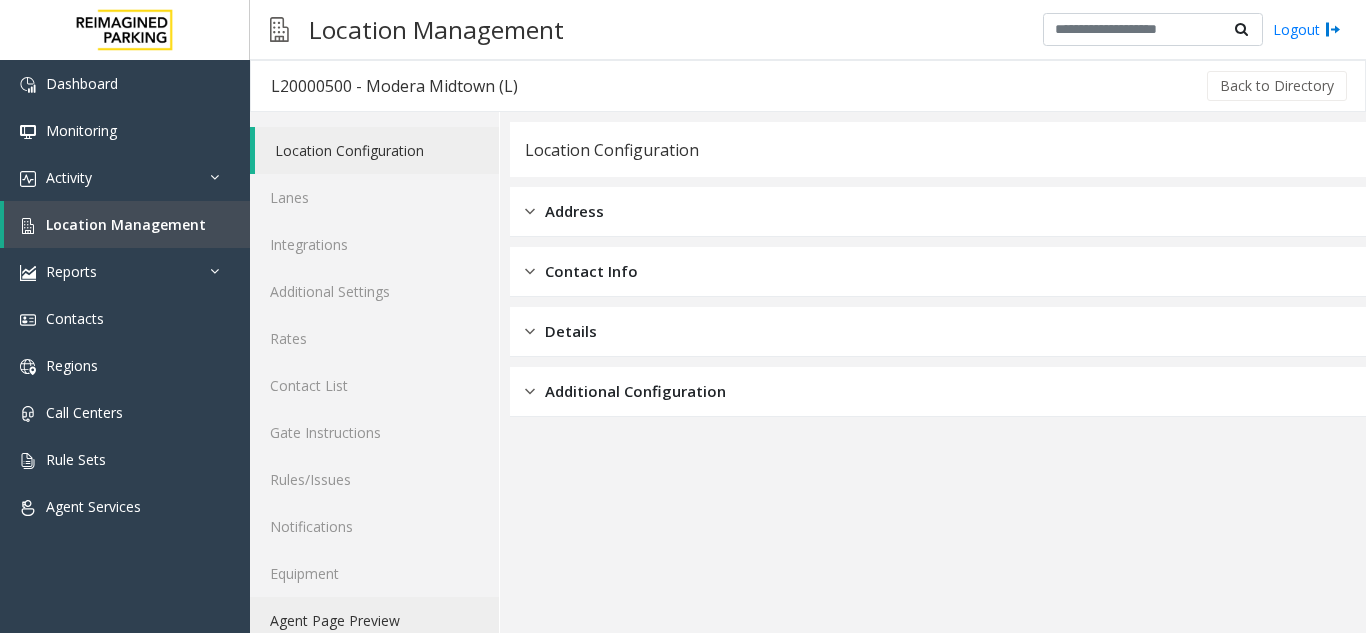 click on "Agent Page Preview" 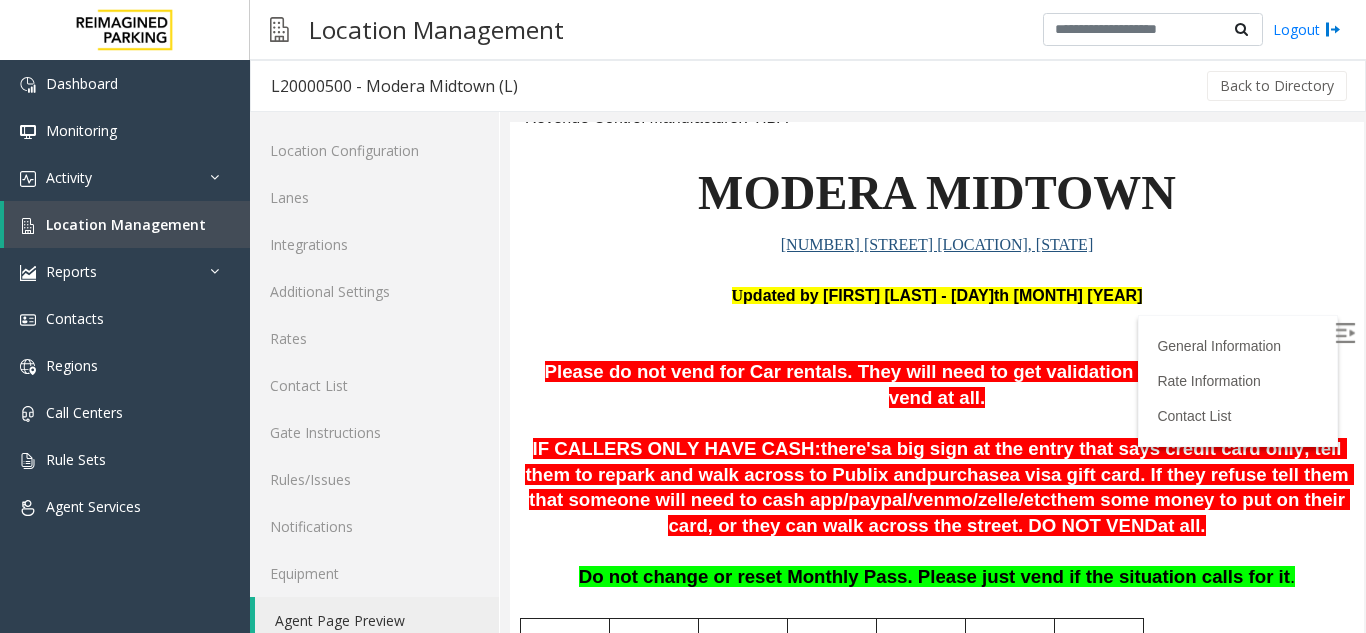 scroll, scrollTop: 200, scrollLeft: 0, axis: vertical 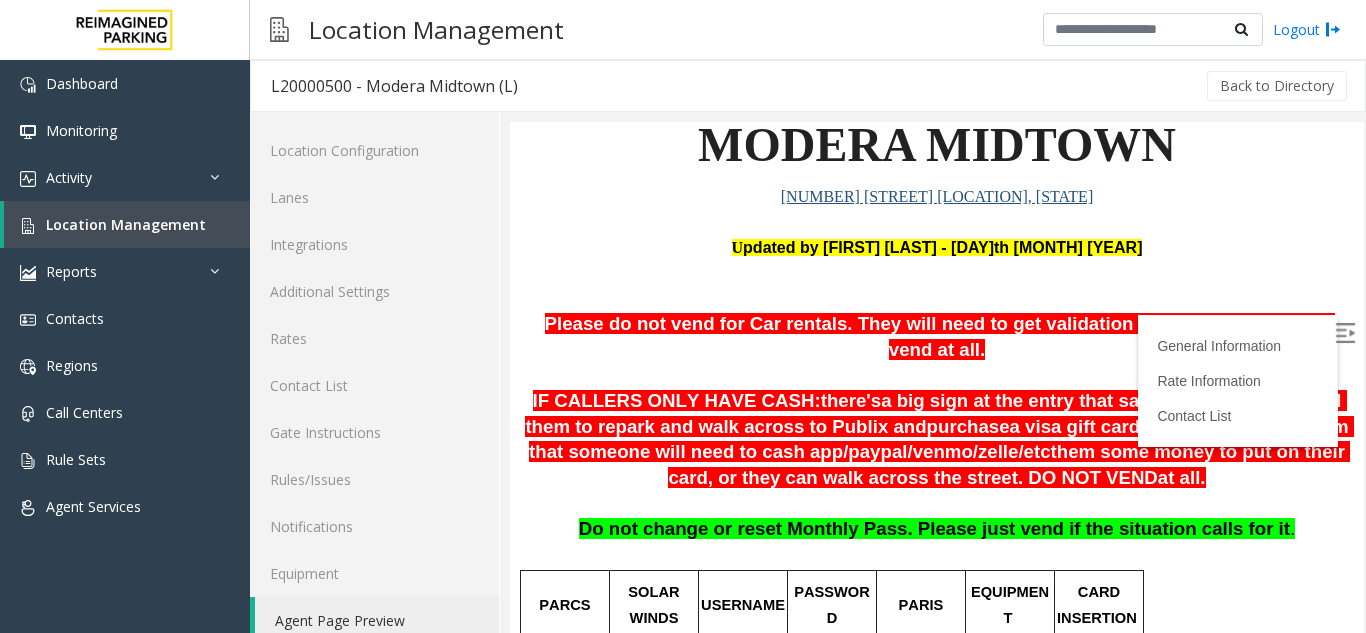 click at bounding box center (1345, 333) 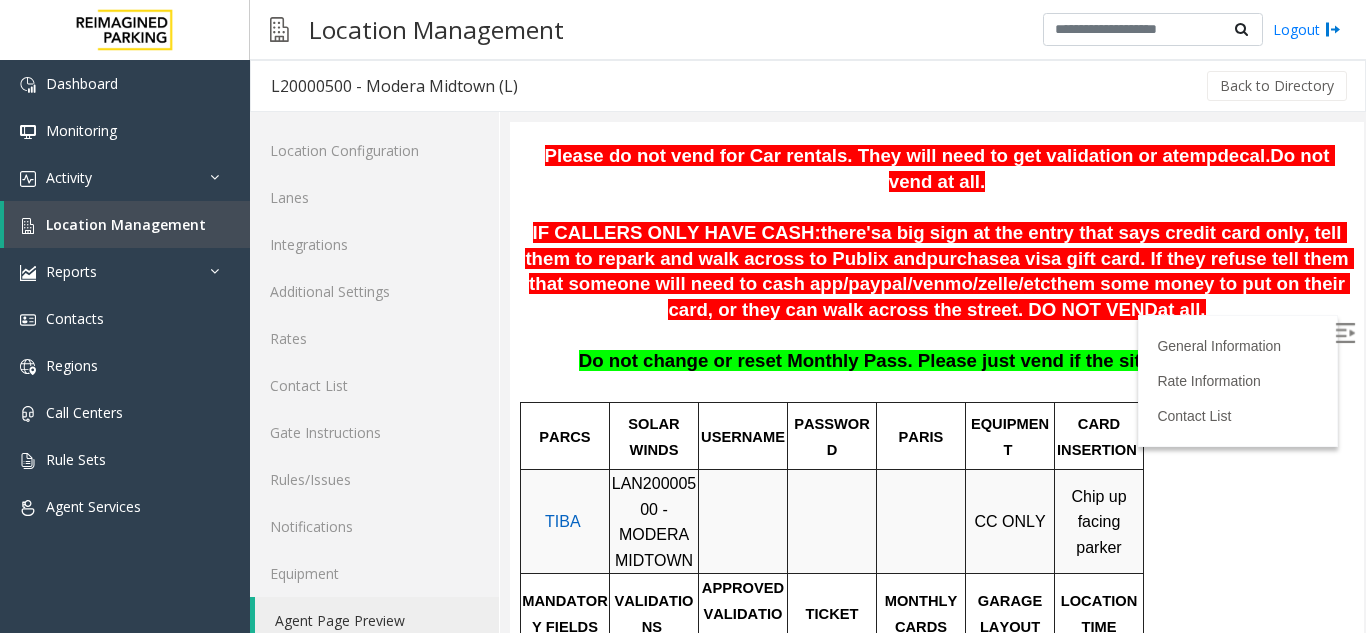 scroll, scrollTop: 400, scrollLeft: 0, axis: vertical 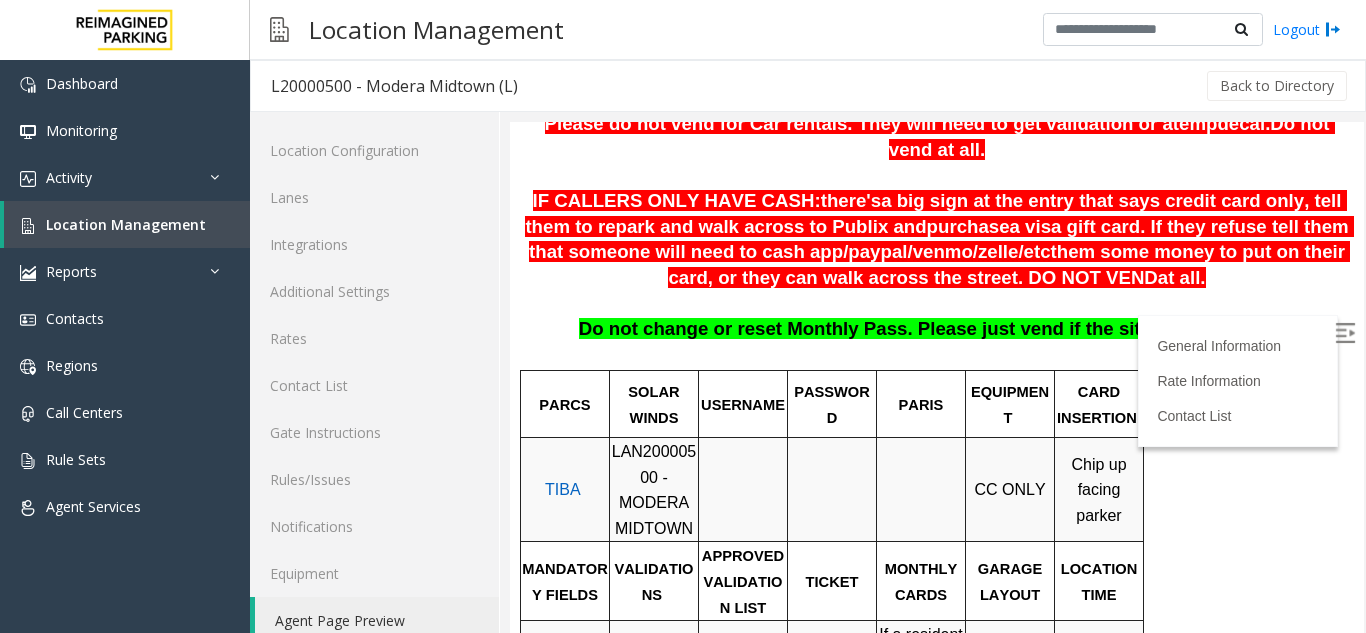 click on "a visa gift card. If they refuse tell them that someone will need to cash app/" at bounding box center [941, 239] 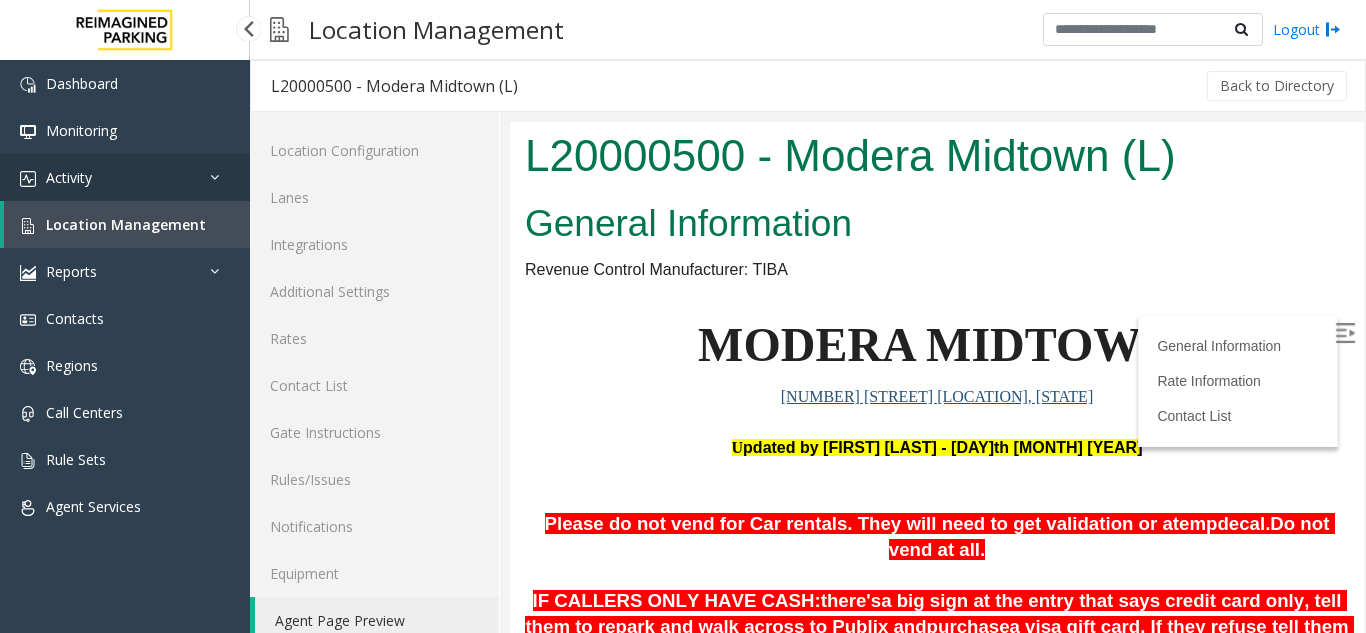 click on "Activity" at bounding box center (125, 177) 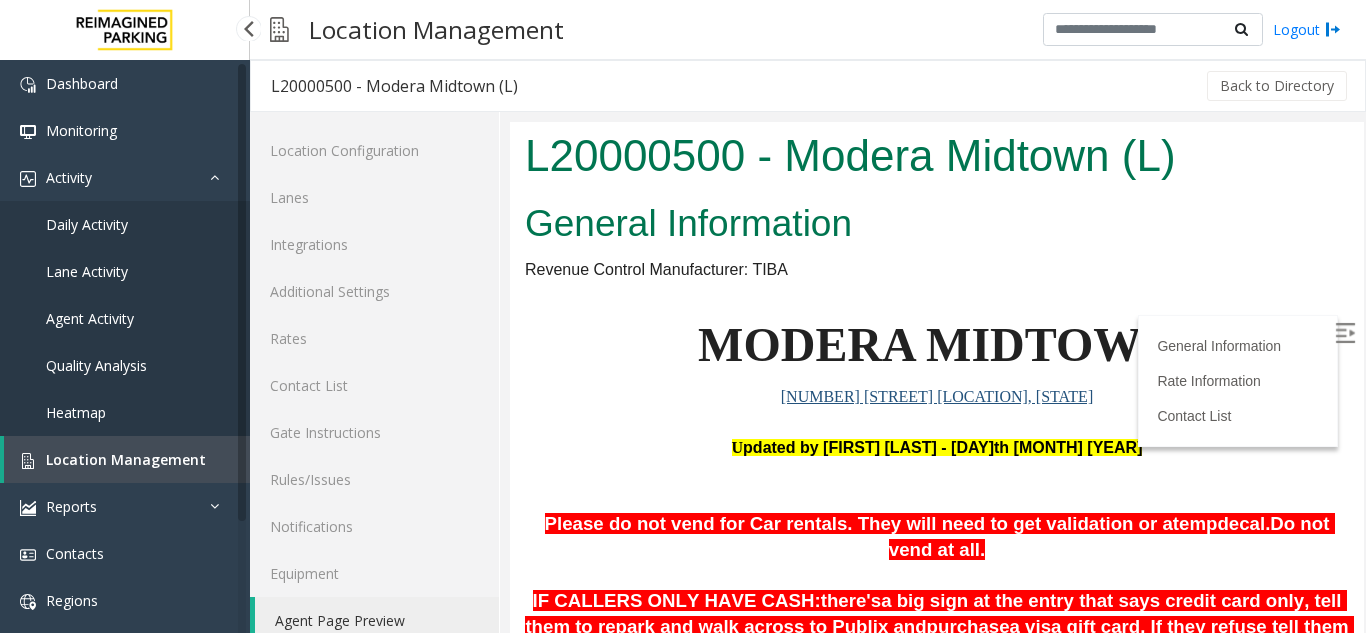 click on "Daily Activity" at bounding box center (87, 224) 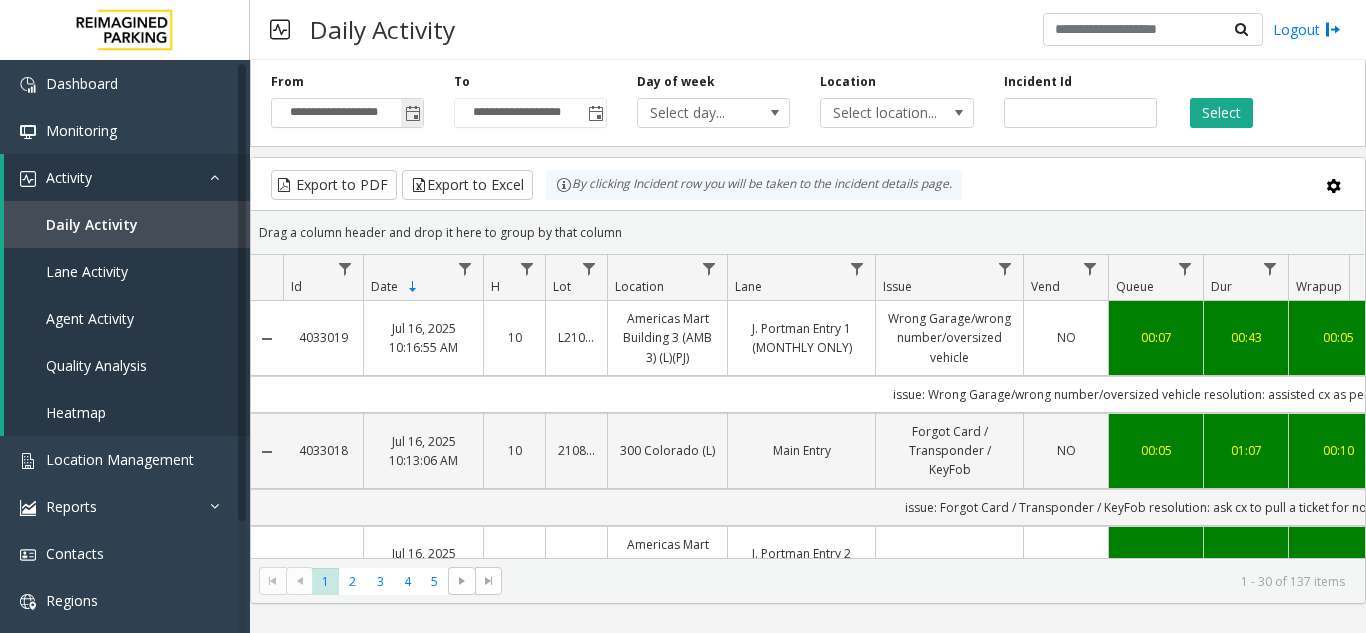 click 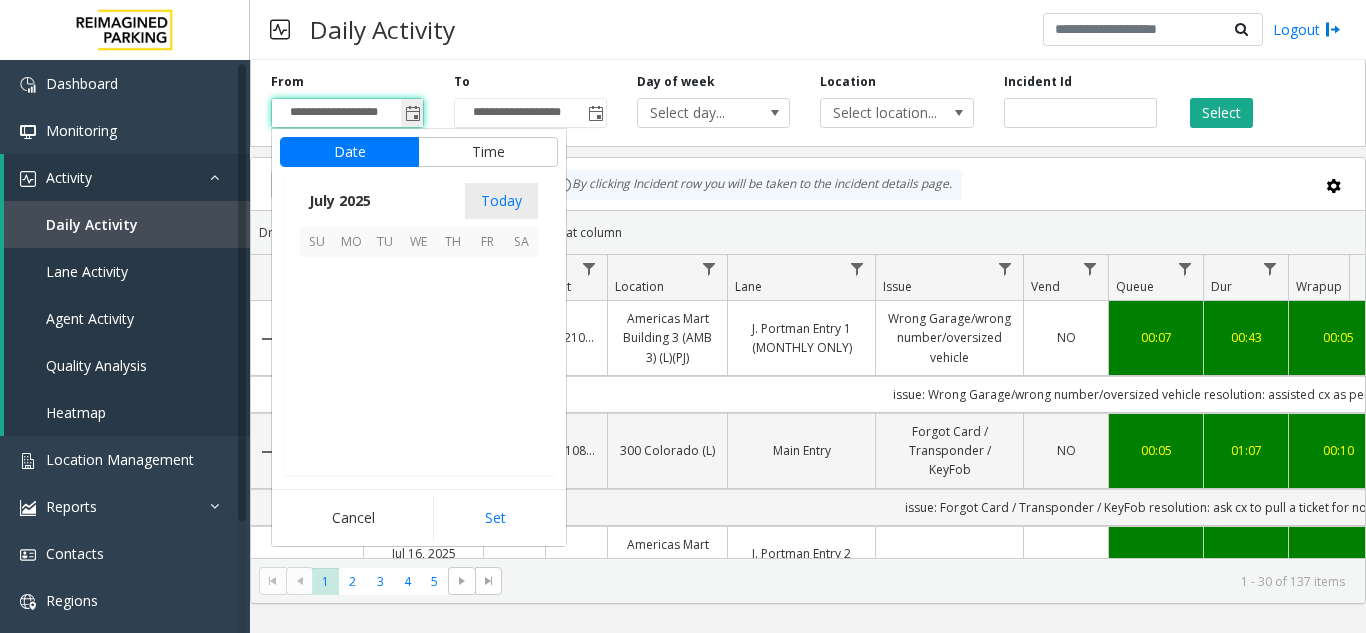 scroll, scrollTop: 358428, scrollLeft: 0, axis: vertical 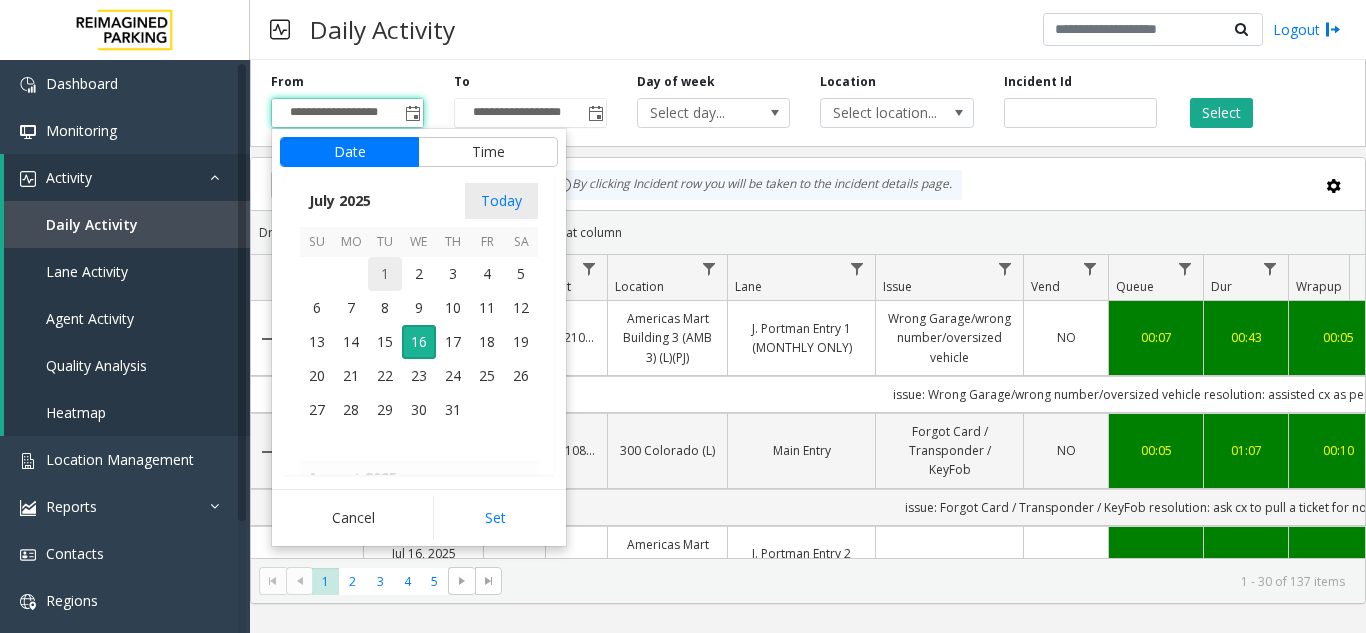 click on "1" at bounding box center (385, 274) 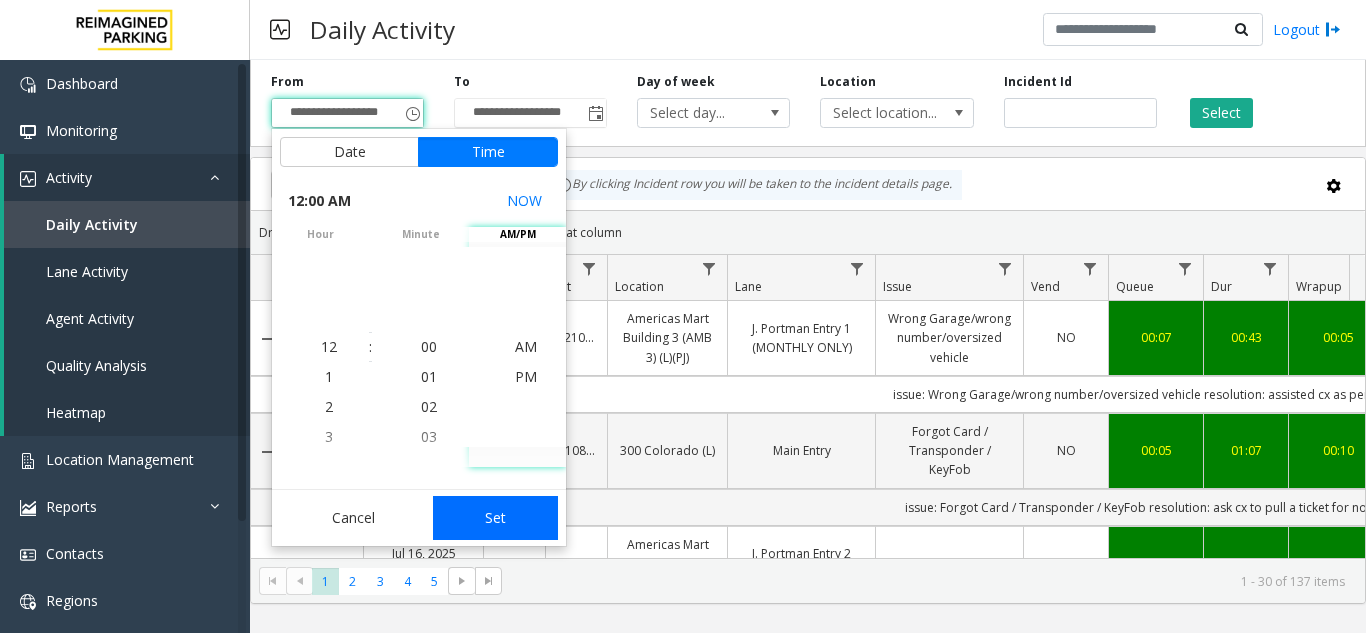 click on "Set" 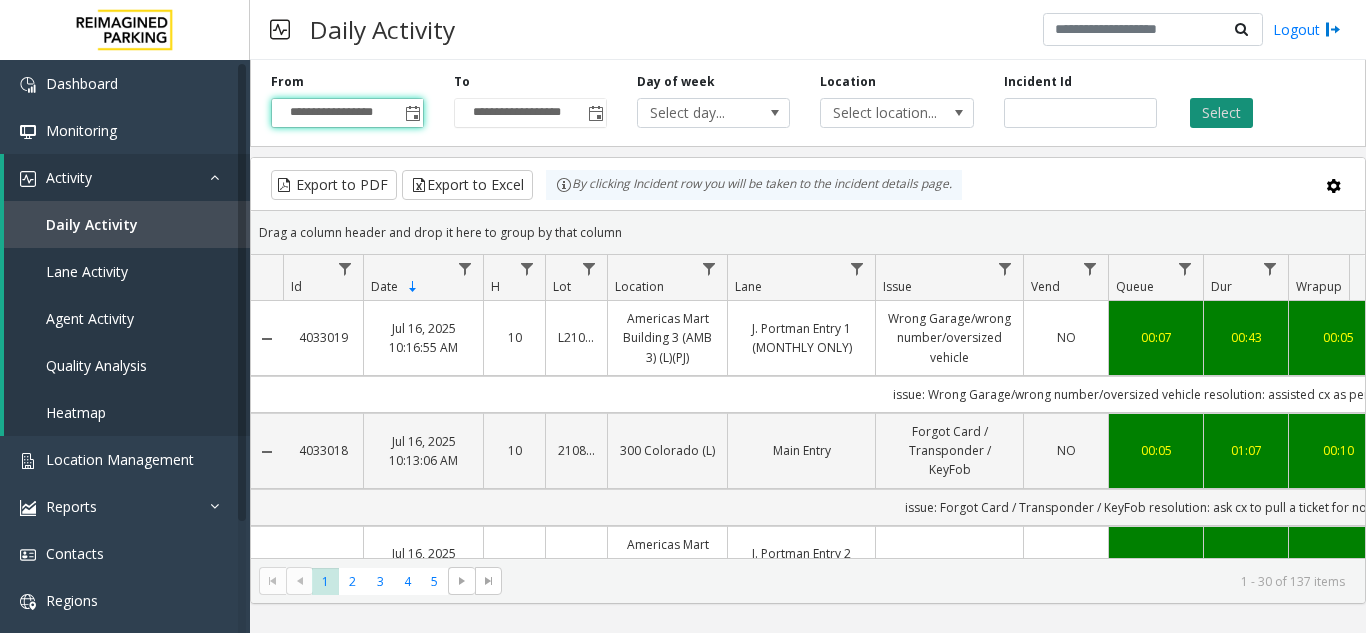 click on "Select" 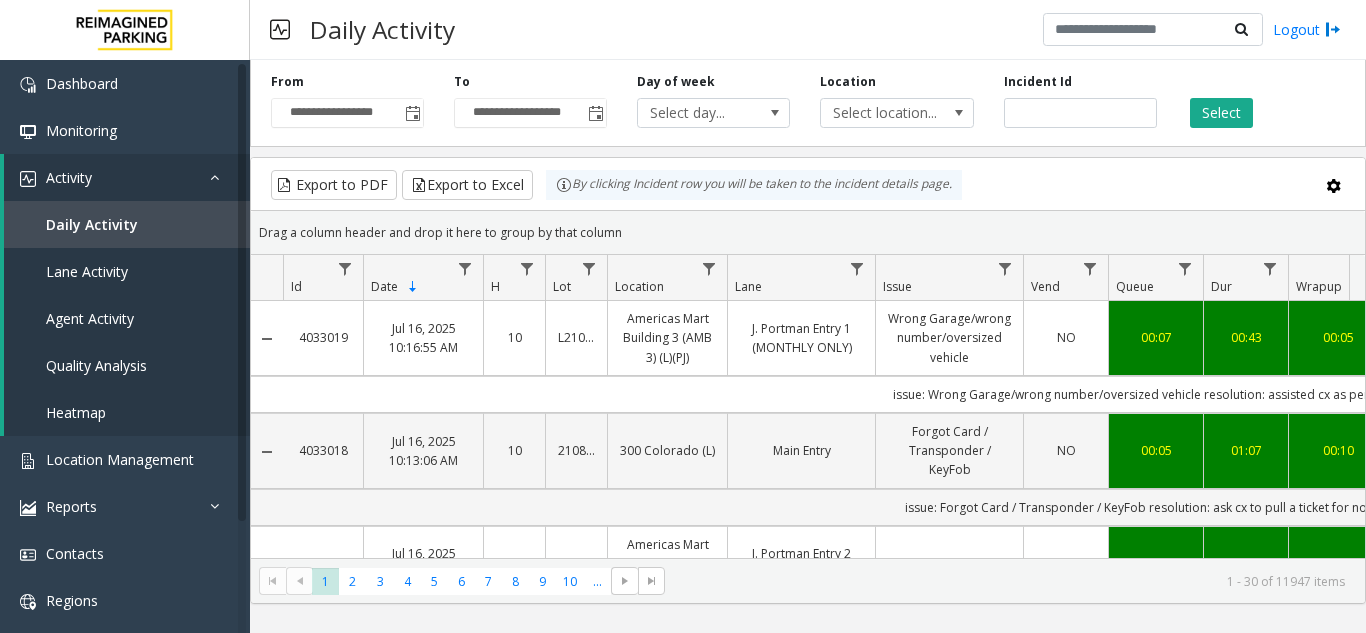 scroll, scrollTop: 0, scrollLeft: 17, axis: horizontal 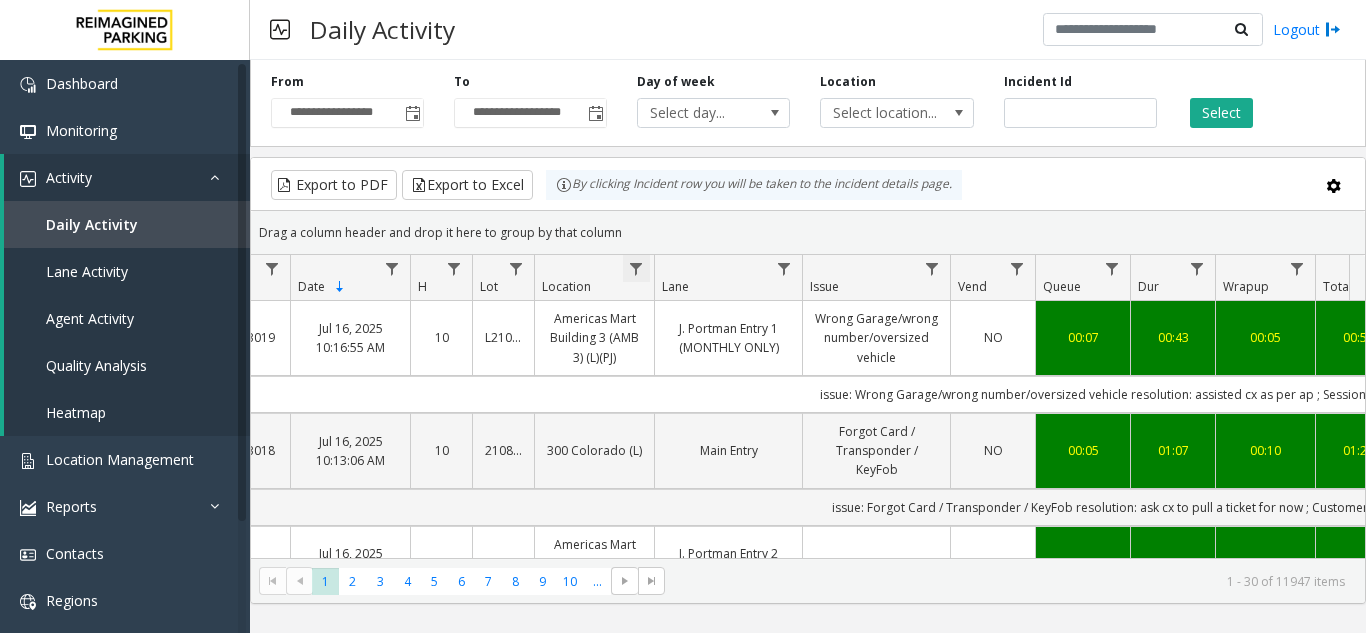 click 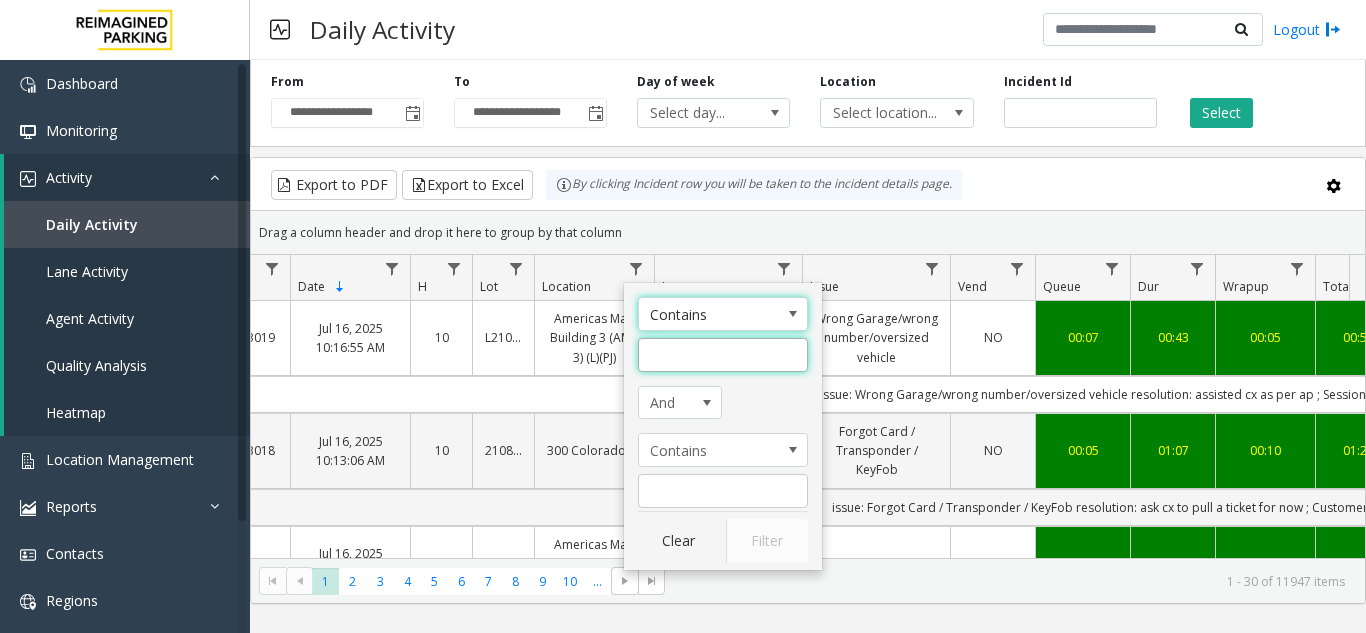 click 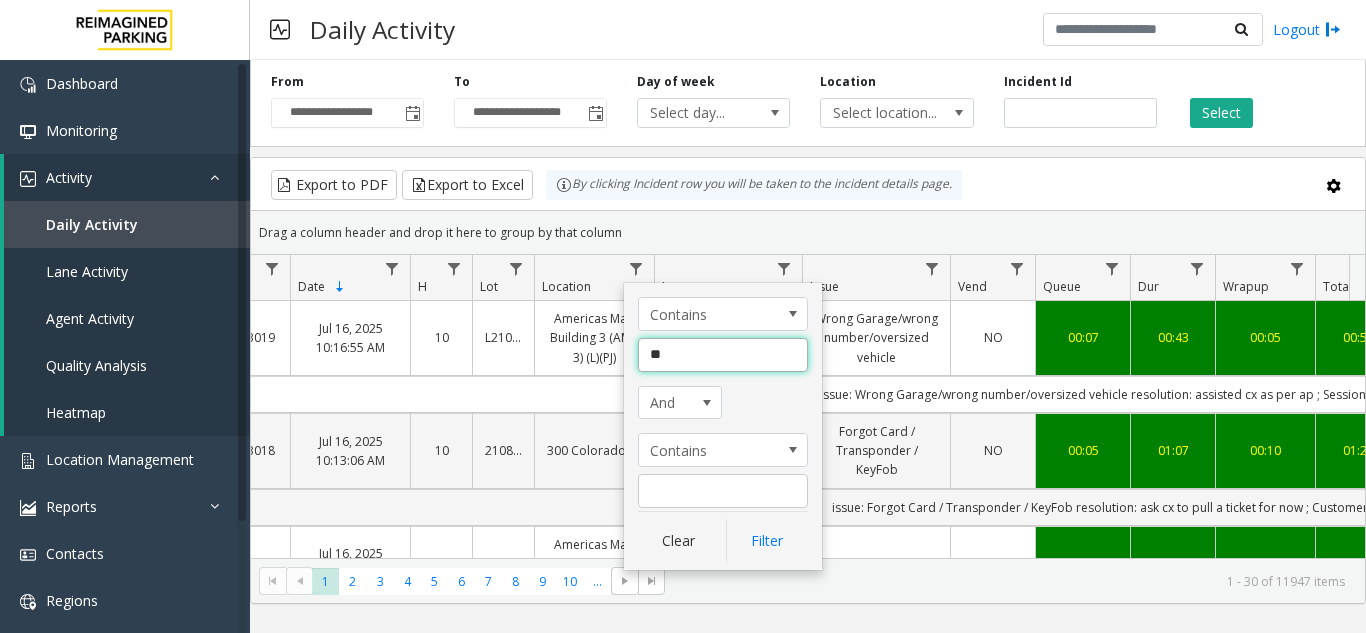 type on "*" 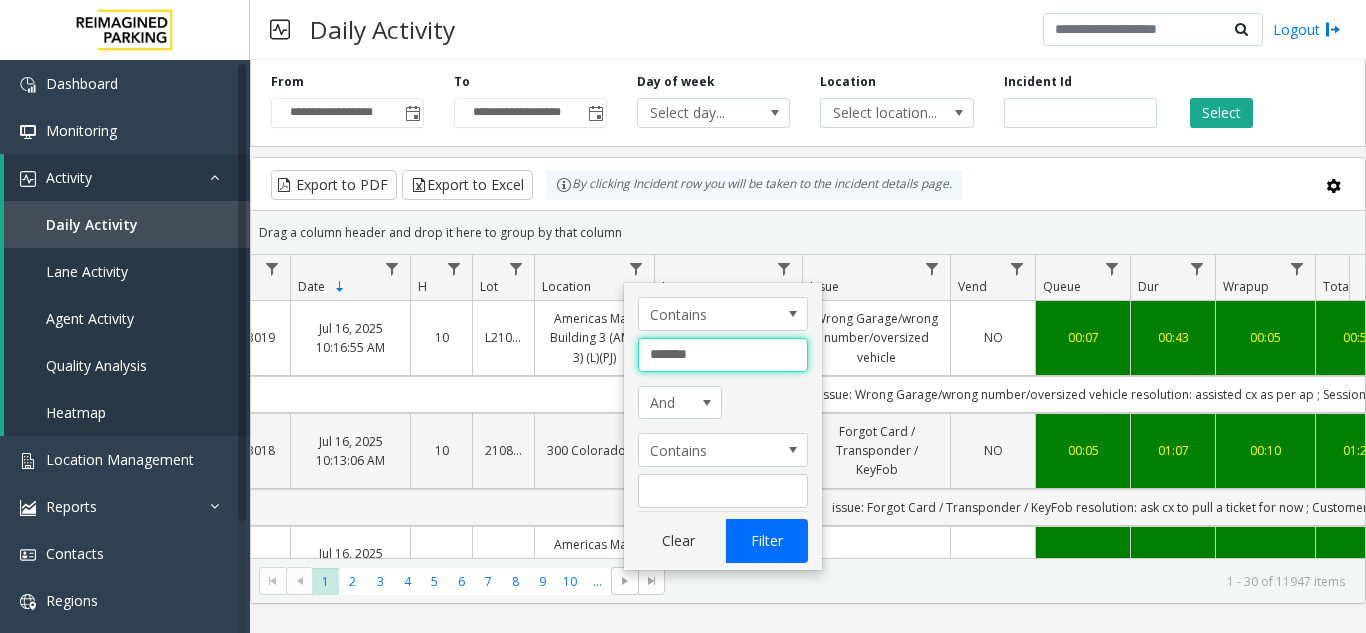 type on "*******" 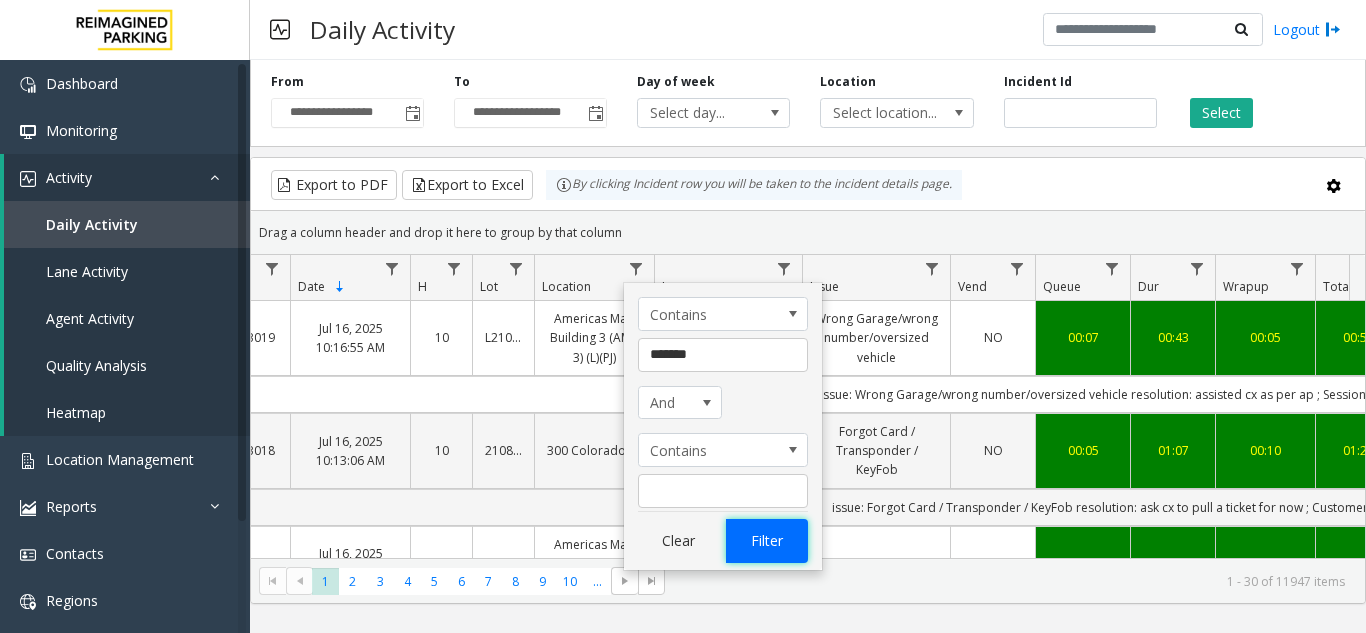 click on "Filter" 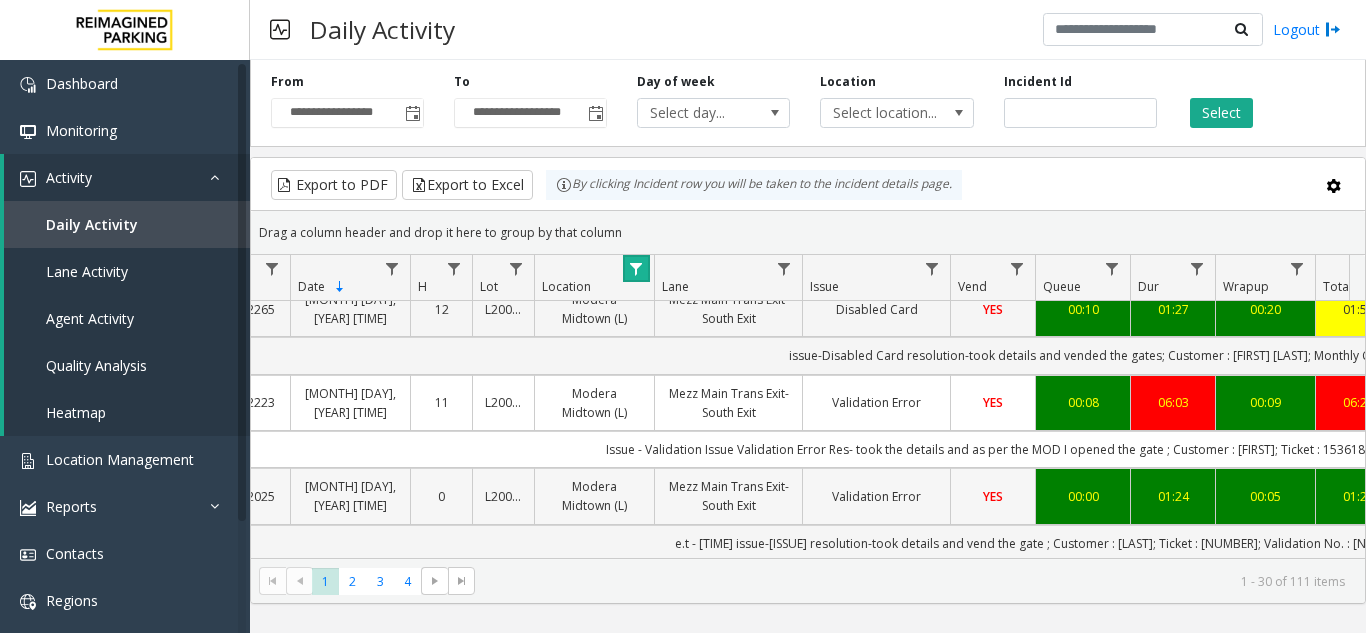scroll, scrollTop: 0, scrollLeft: 73, axis: horizontal 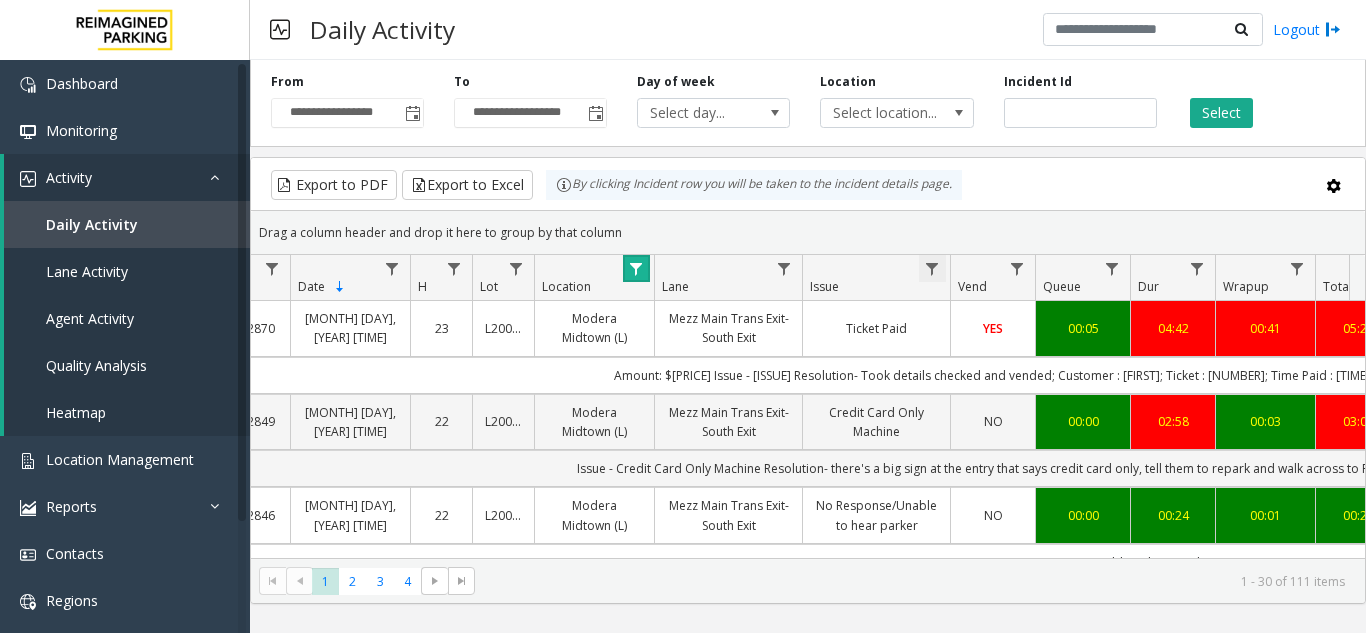 click 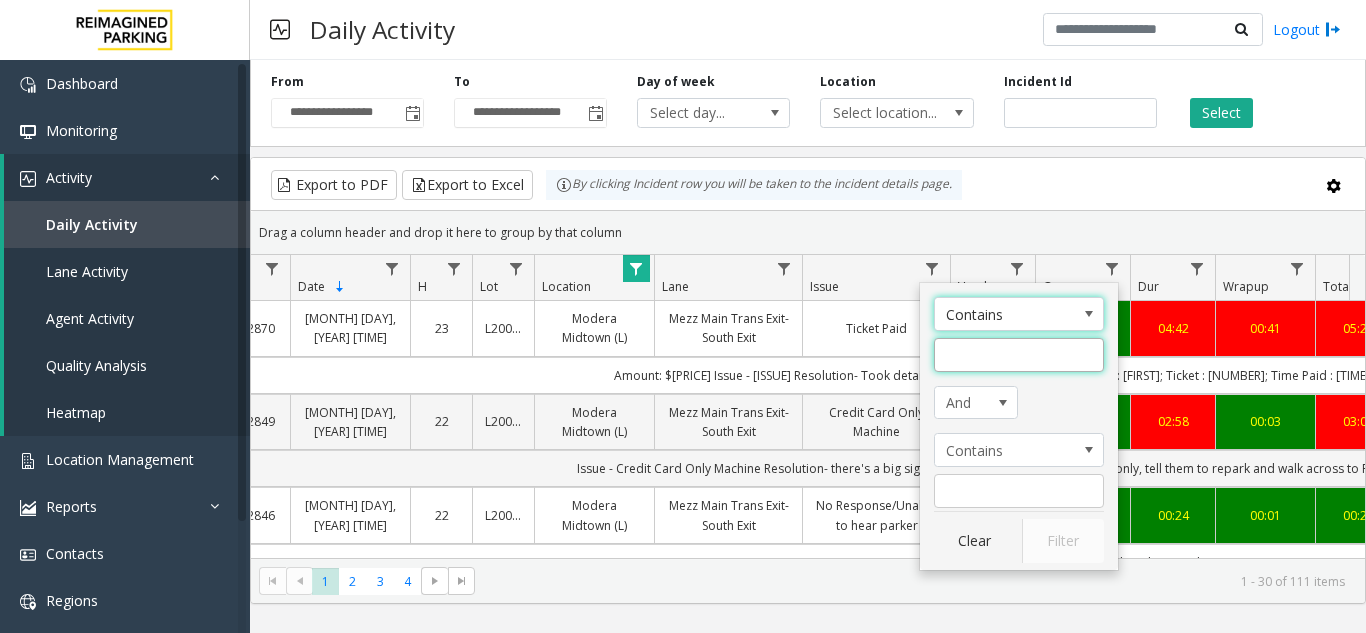 click 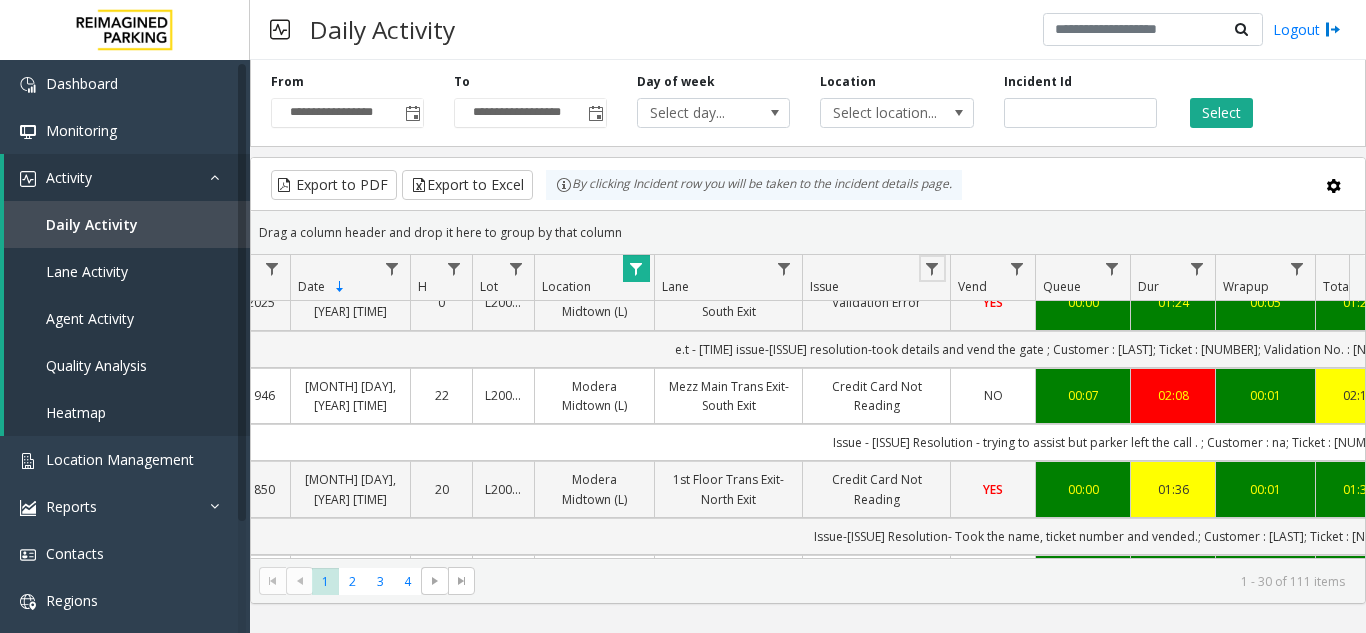 scroll, scrollTop: 500, scrollLeft: 73, axis: both 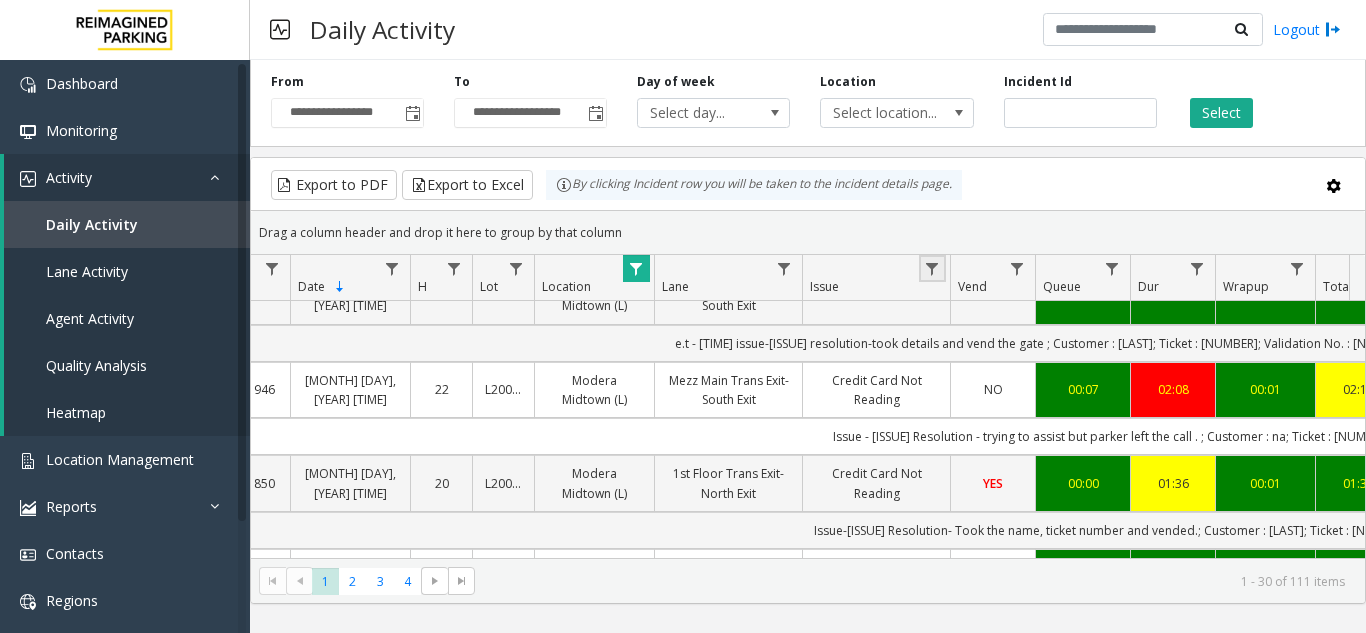 click 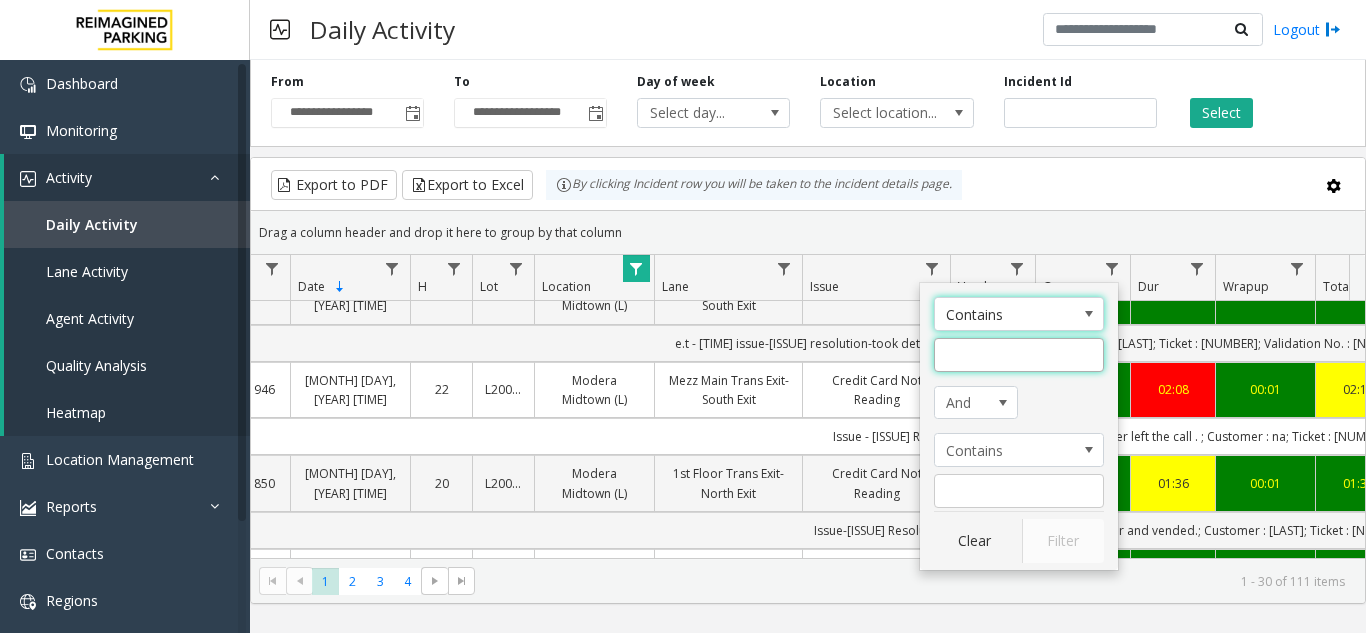 click 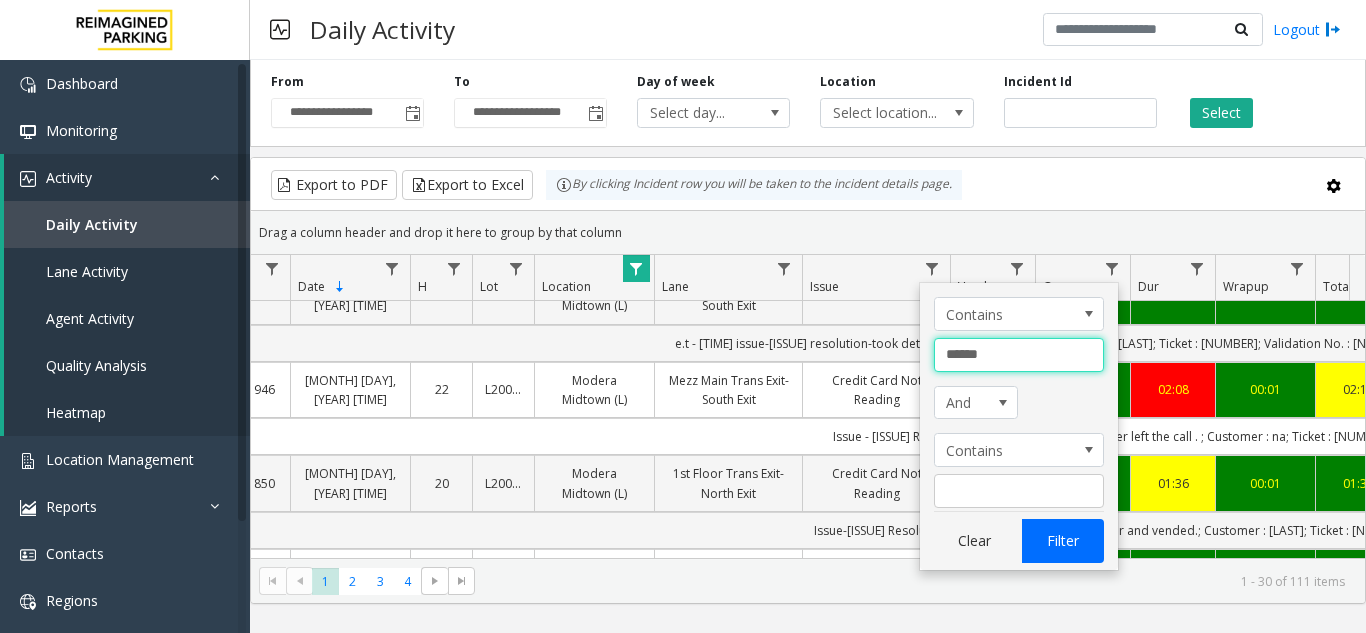 type on "******" 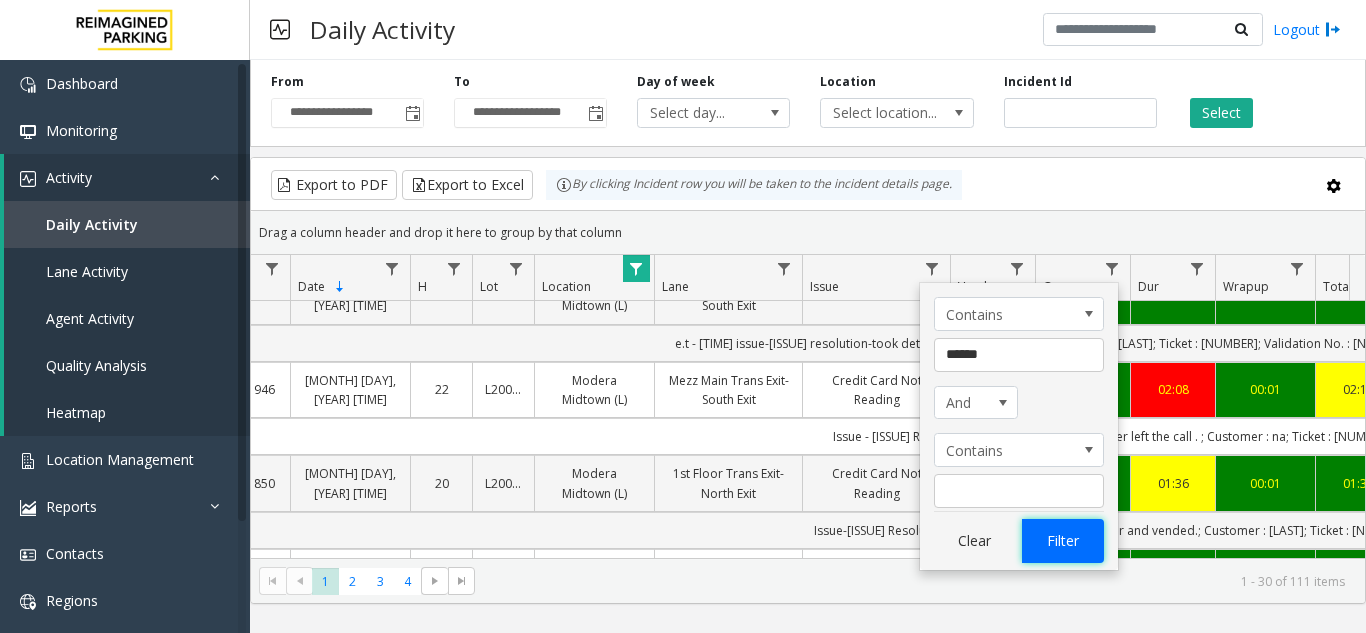 click on "Filter" 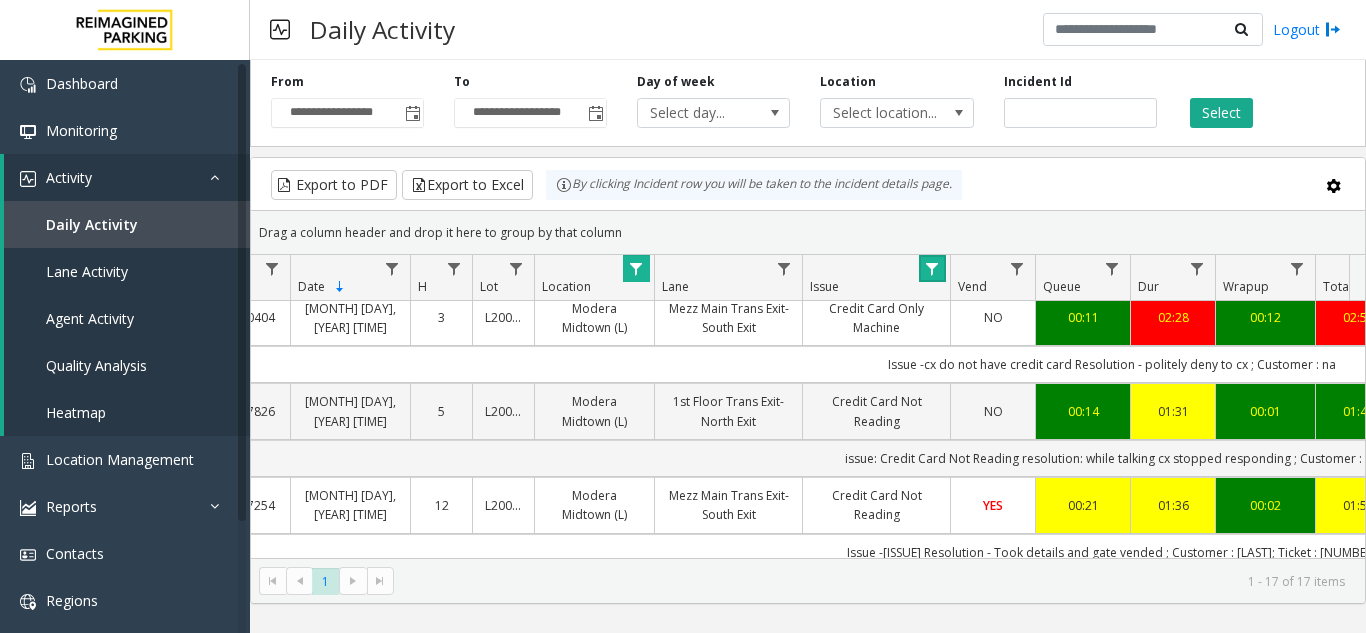 scroll, scrollTop: 500, scrollLeft: 73, axis: both 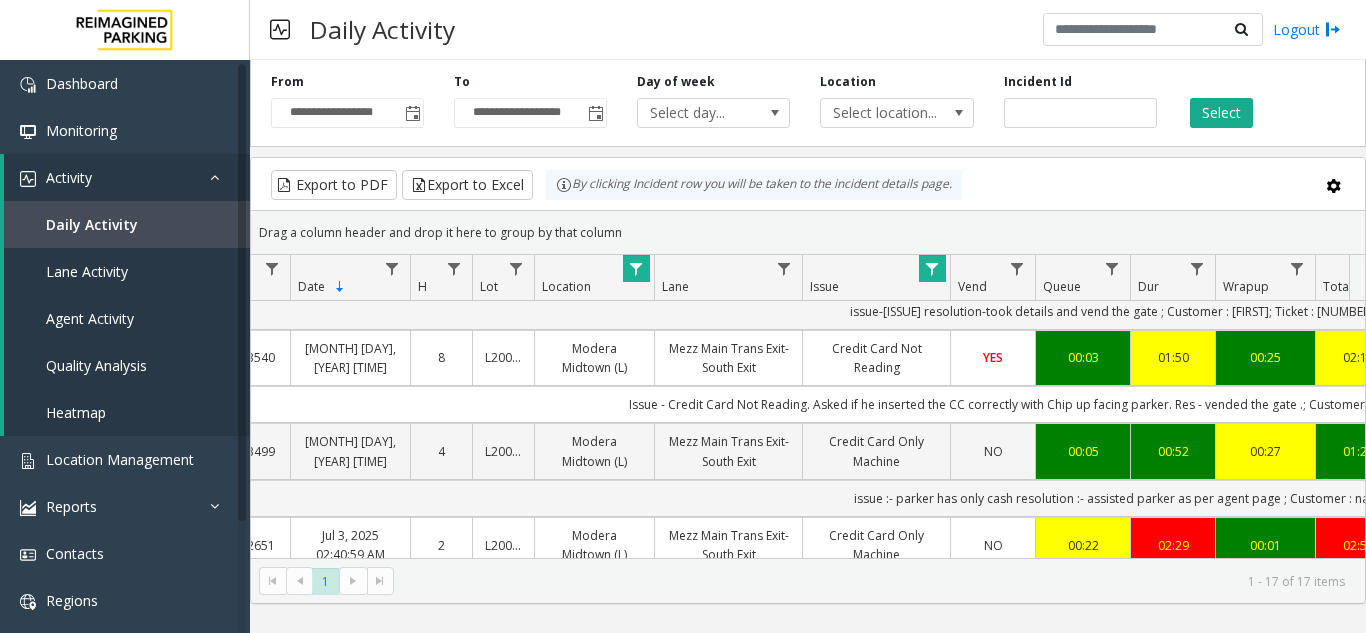 drag, startPoint x: 878, startPoint y: 558, endPoint x: 948, endPoint y: 527, distance: 76.55717 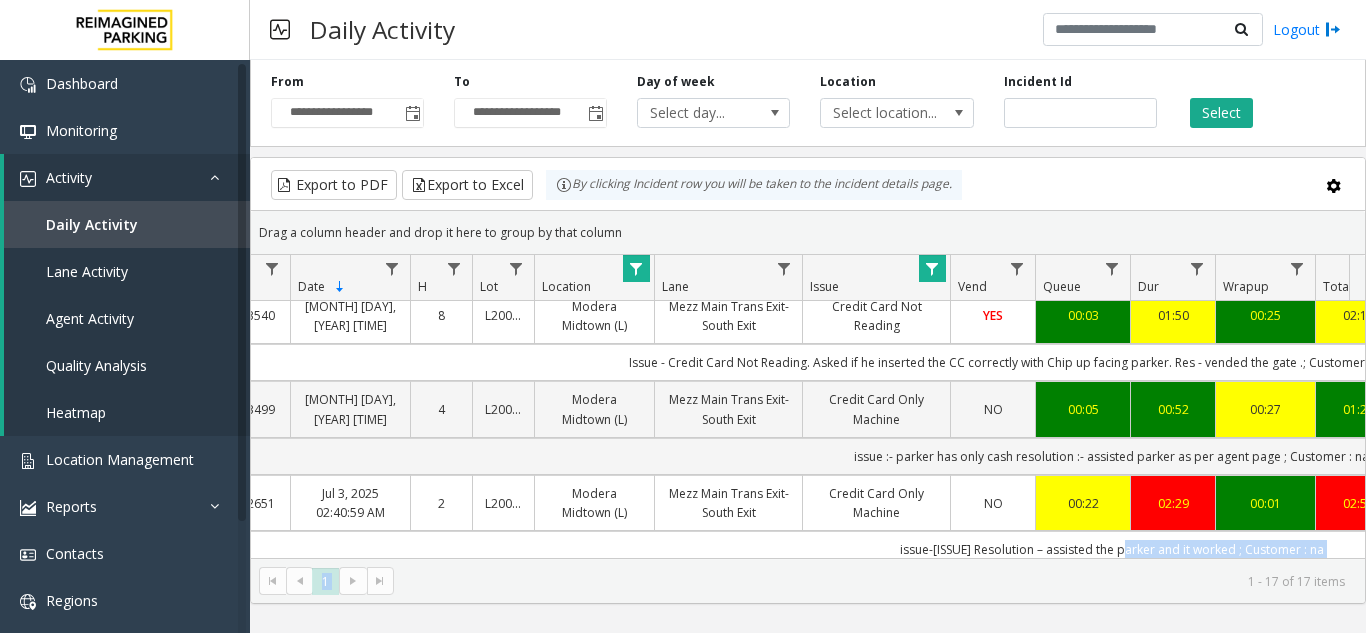 click on "*  1  1 - 17 of 17 items" 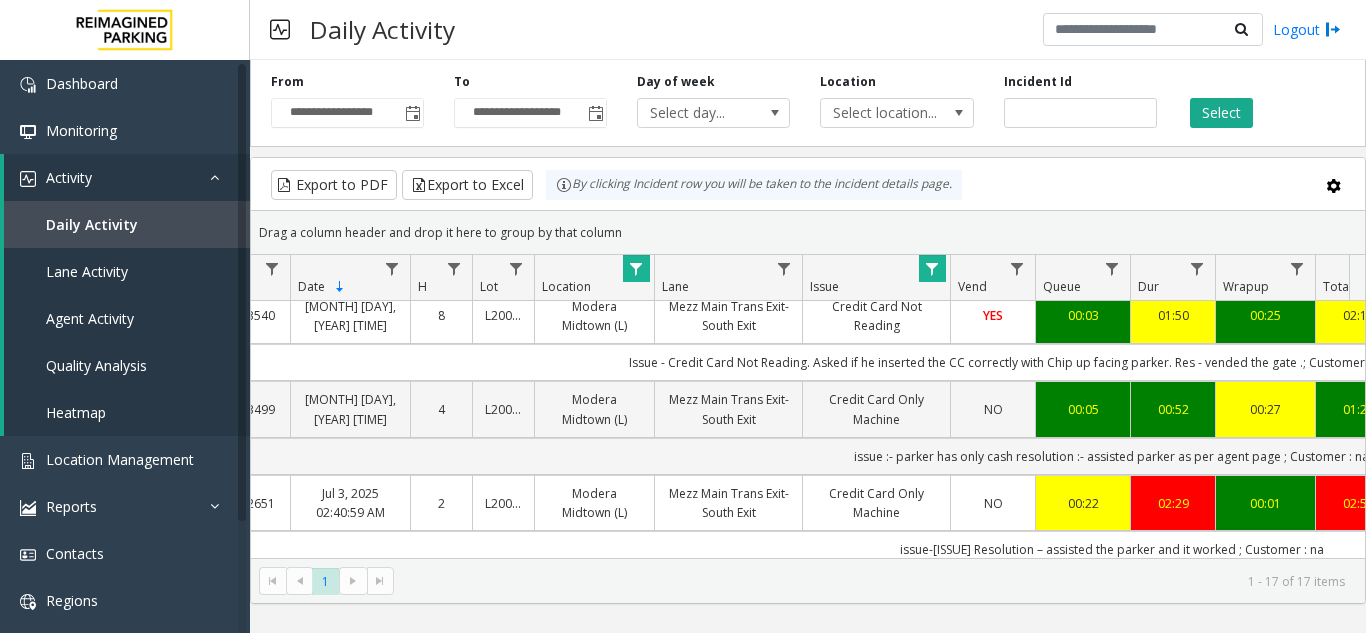 click on "**********" at bounding box center [808, 346] 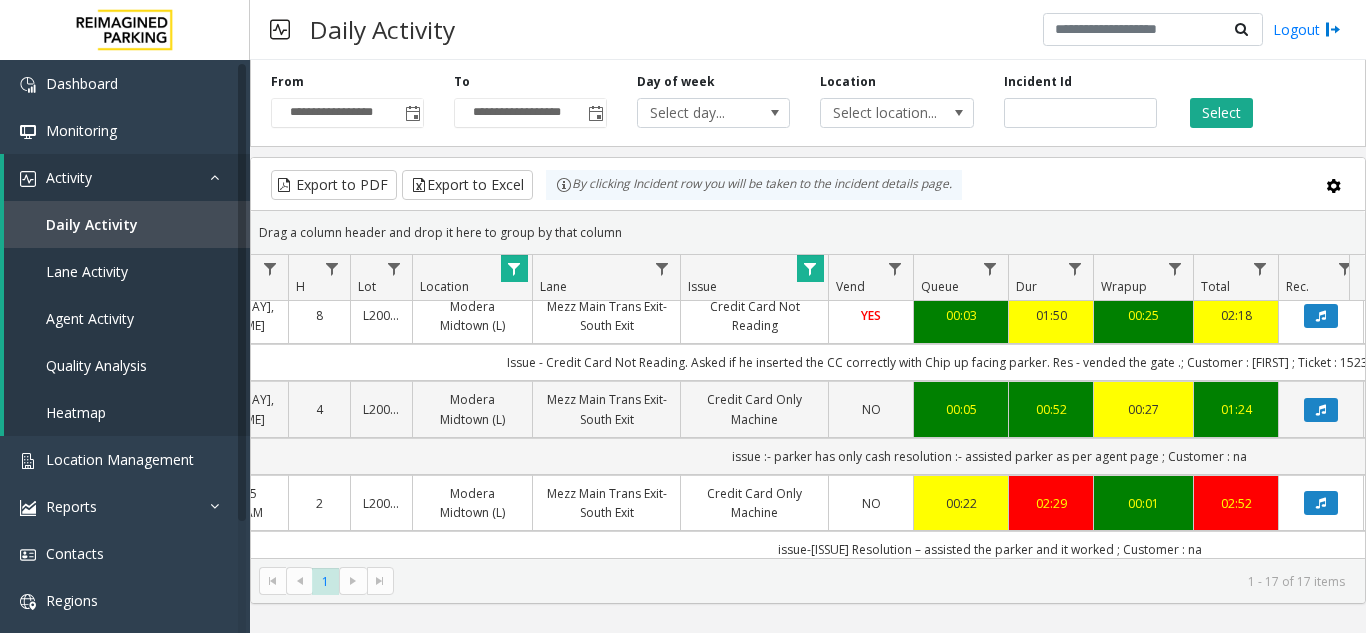 scroll, scrollTop: 1323, scrollLeft: 481, axis: both 